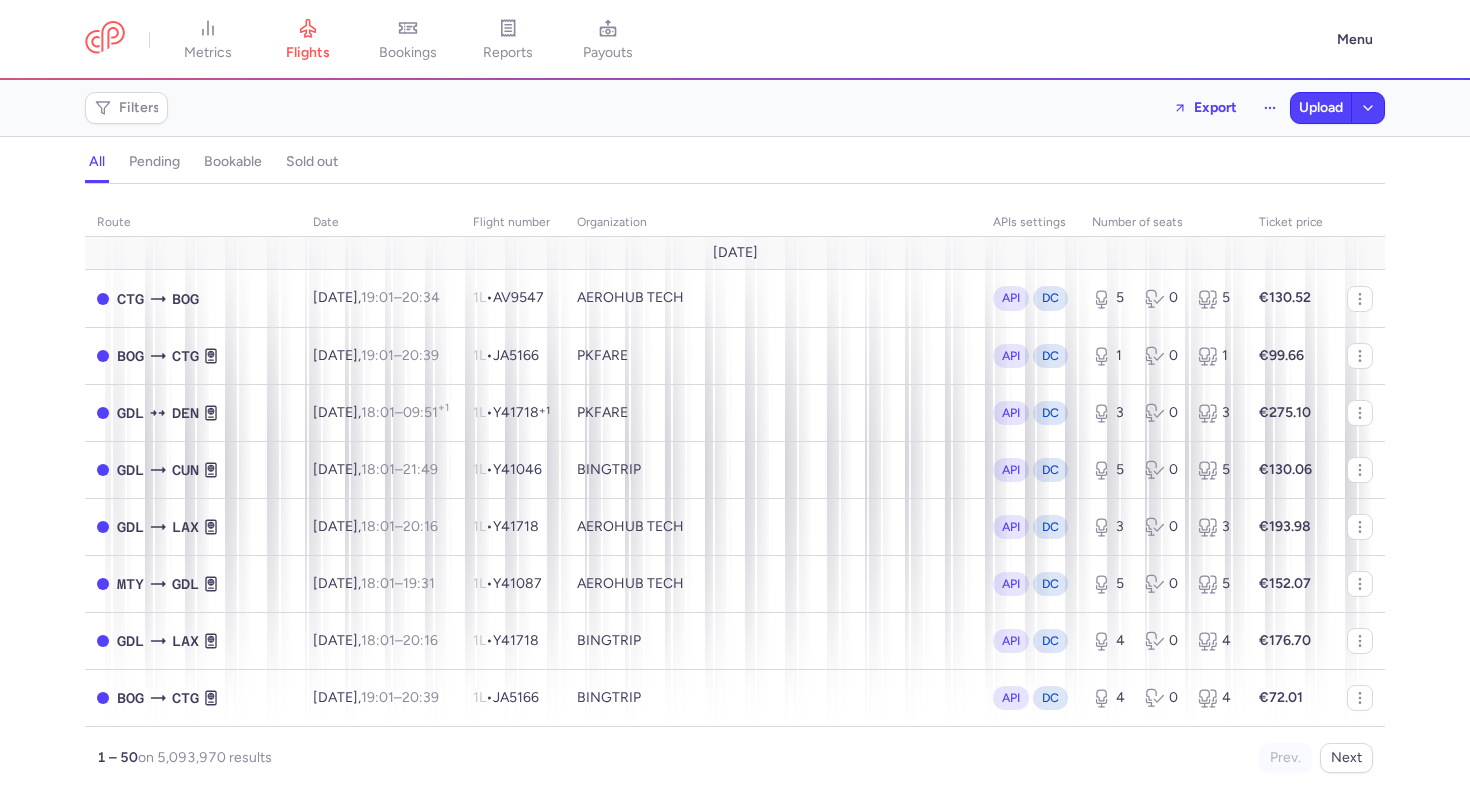 scroll, scrollTop: 0, scrollLeft: 0, axis: both 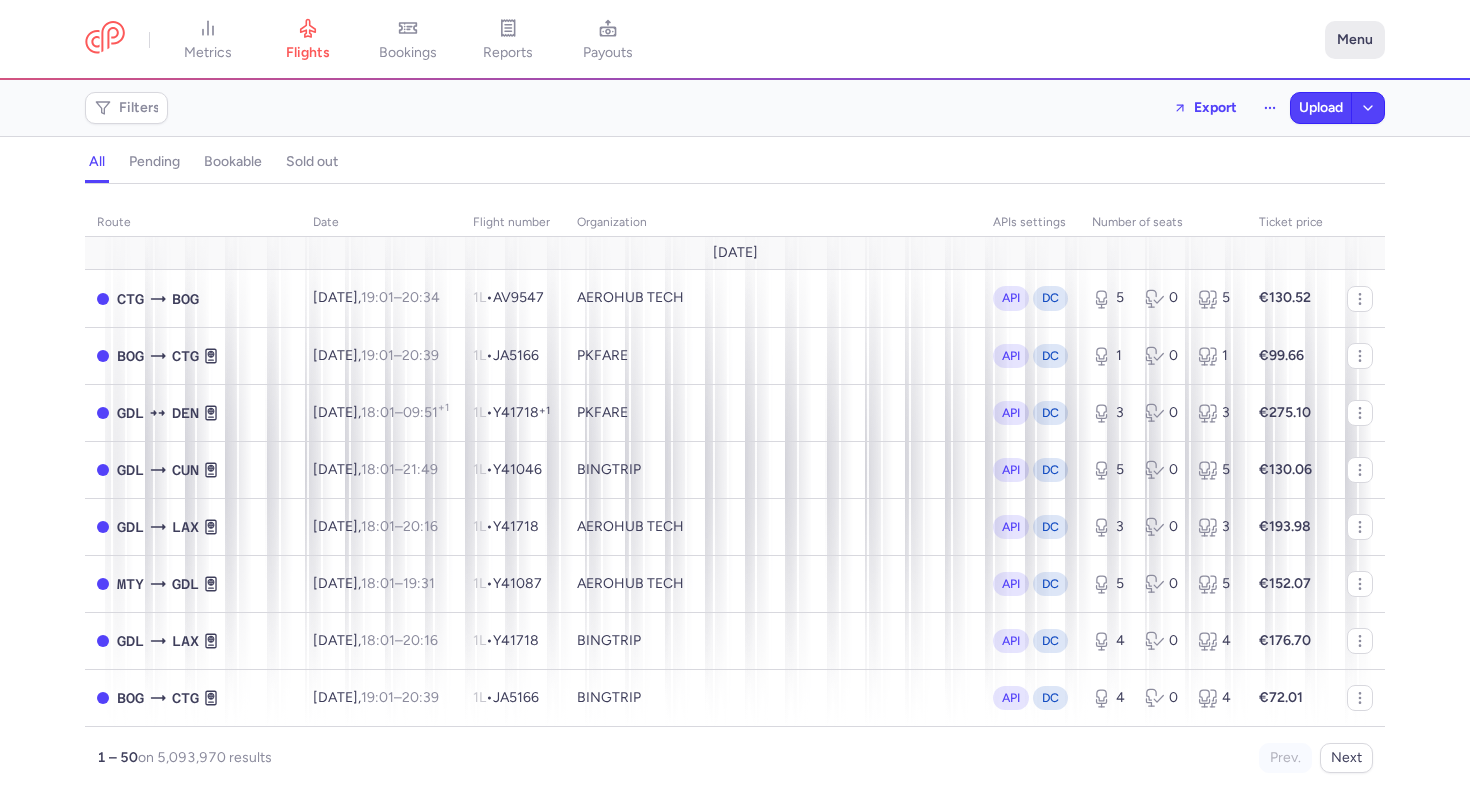 click on "Menu" at bounding box center (1355, 40) 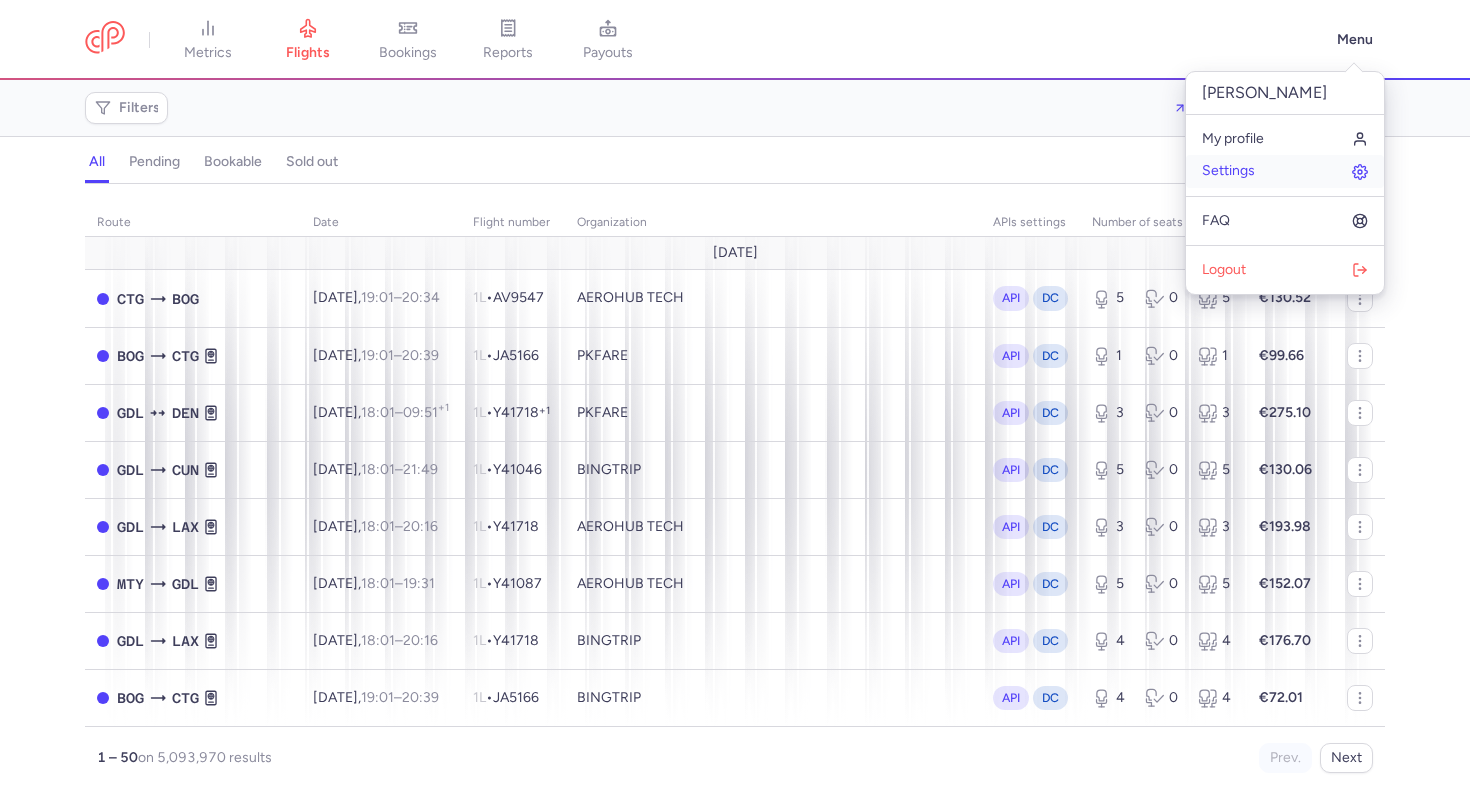 click on "Settings" at bounding box center (1228, 171) 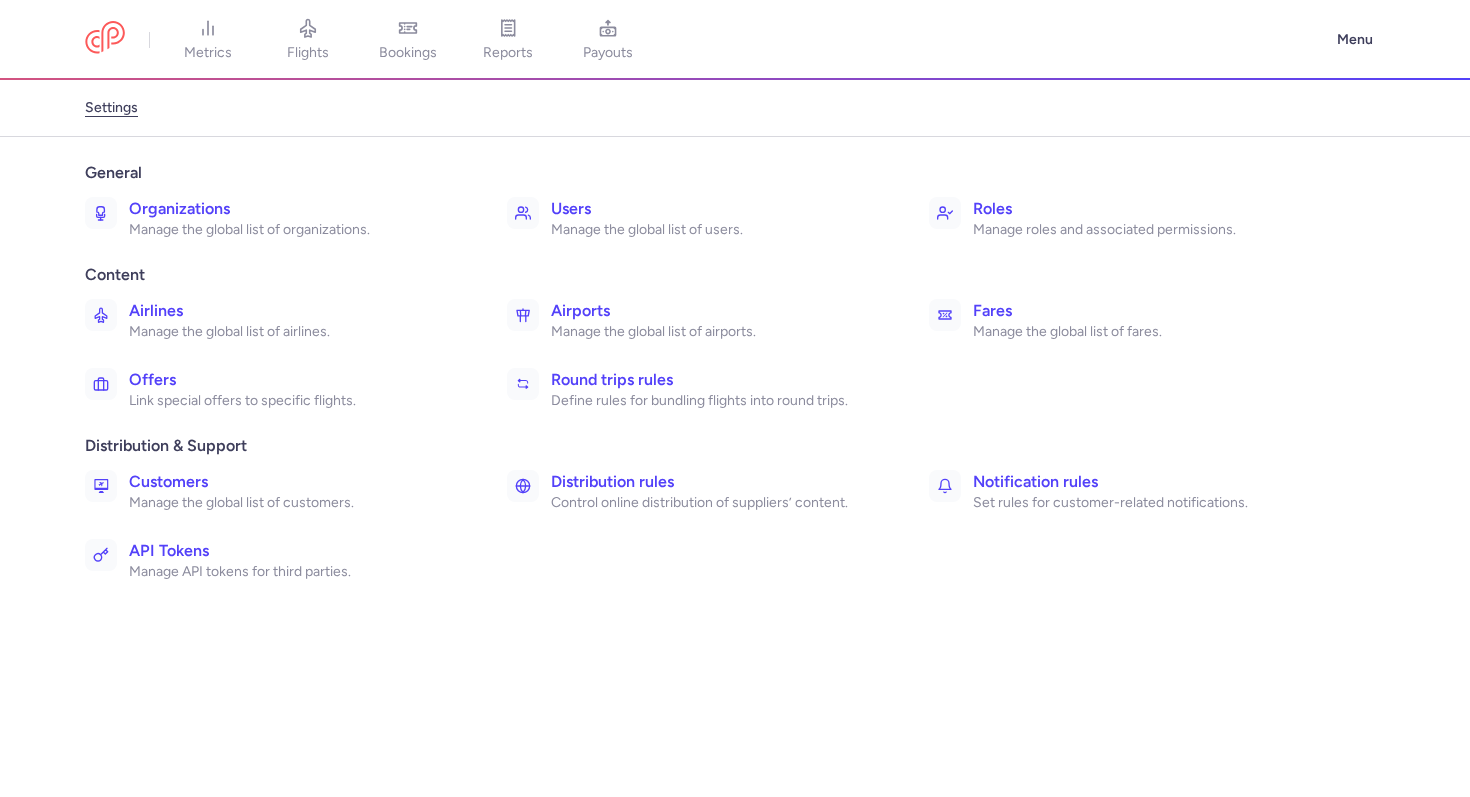 click on "Manage the global list of airports." at bounding box center [718, 332] 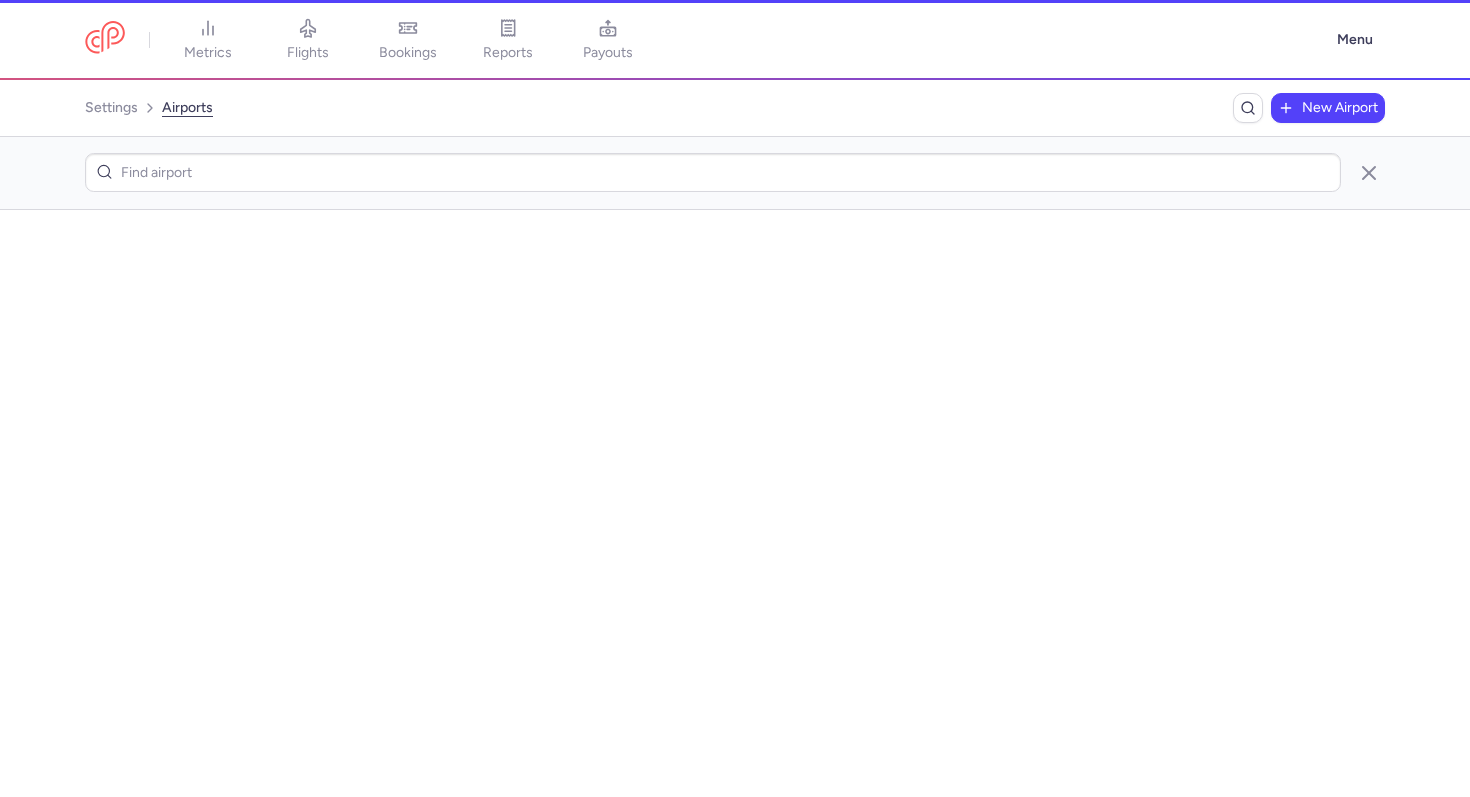 scroll, scrollTop: 0, scrollLeft: 0, axis: both 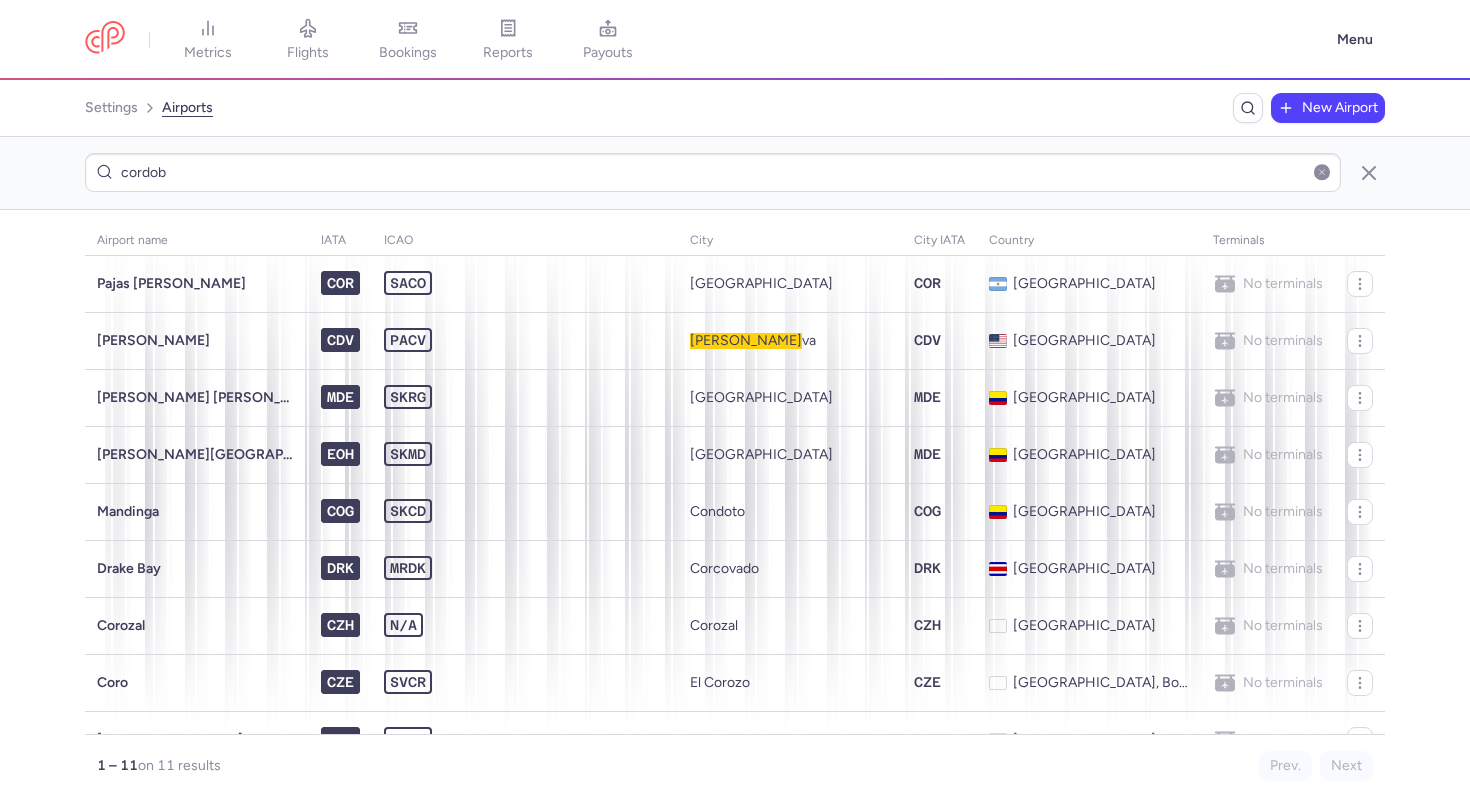 type on "cordoba" 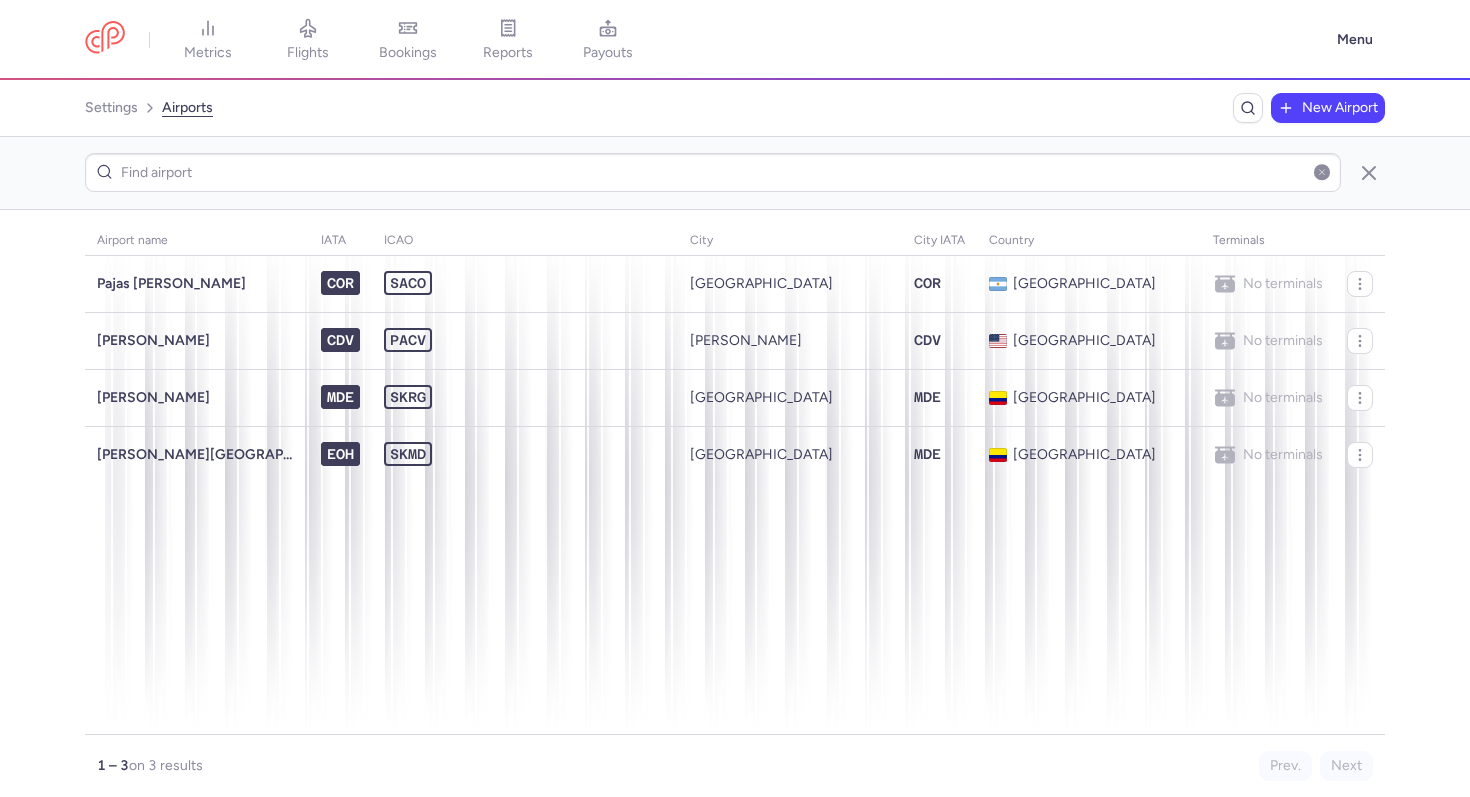 type on "p" 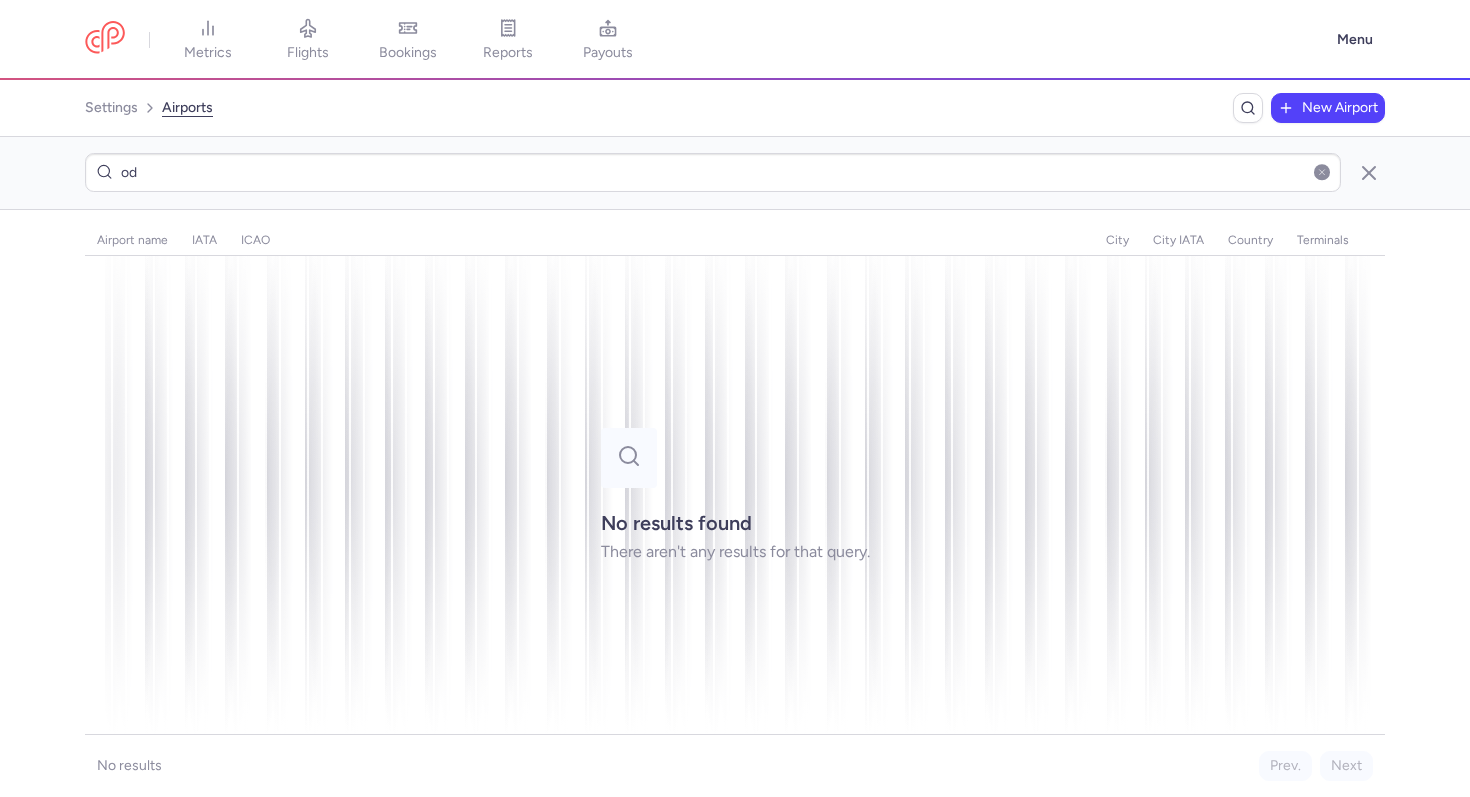 type on "o" 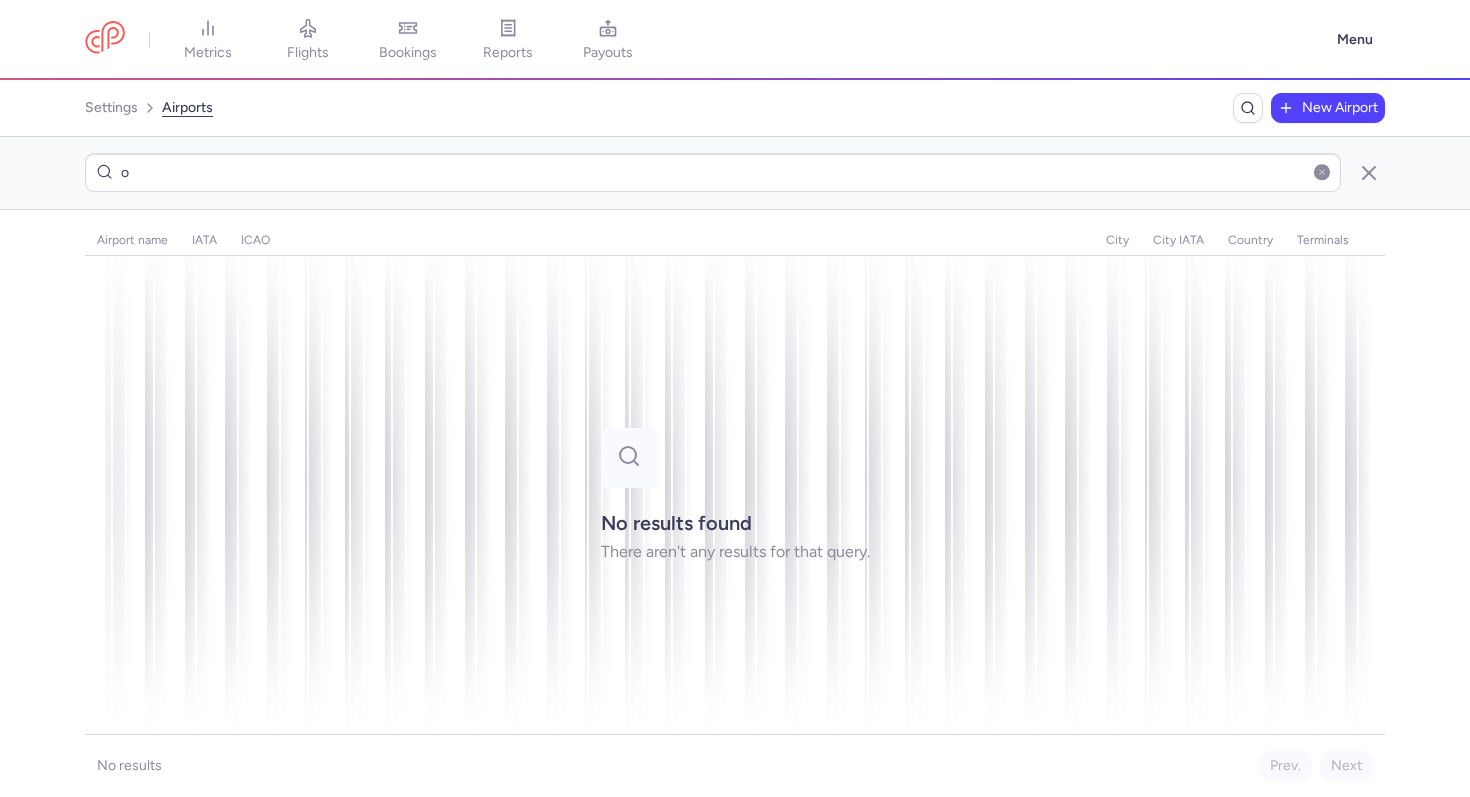 type 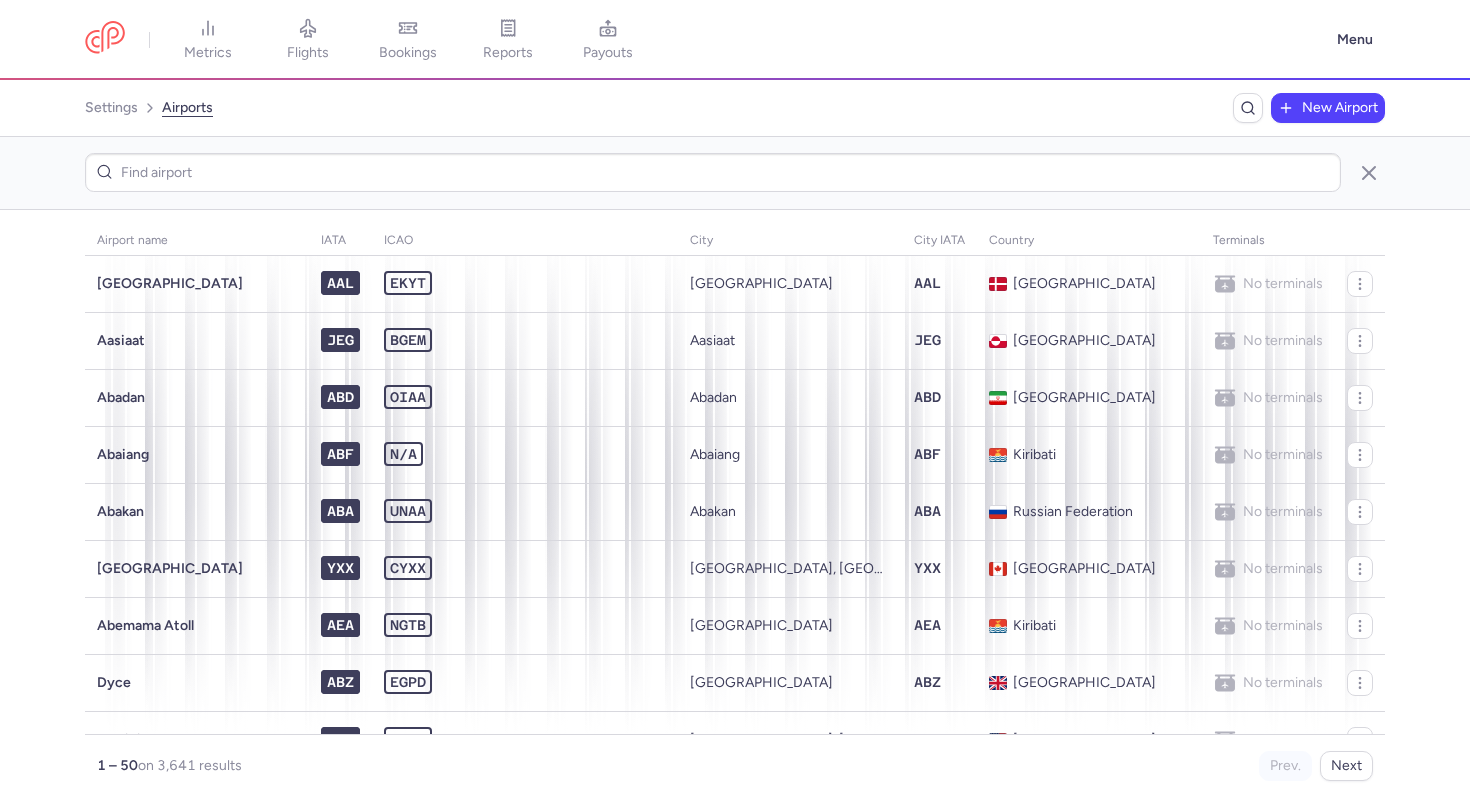 click on "New airport" at bounding box center (1340, 108) 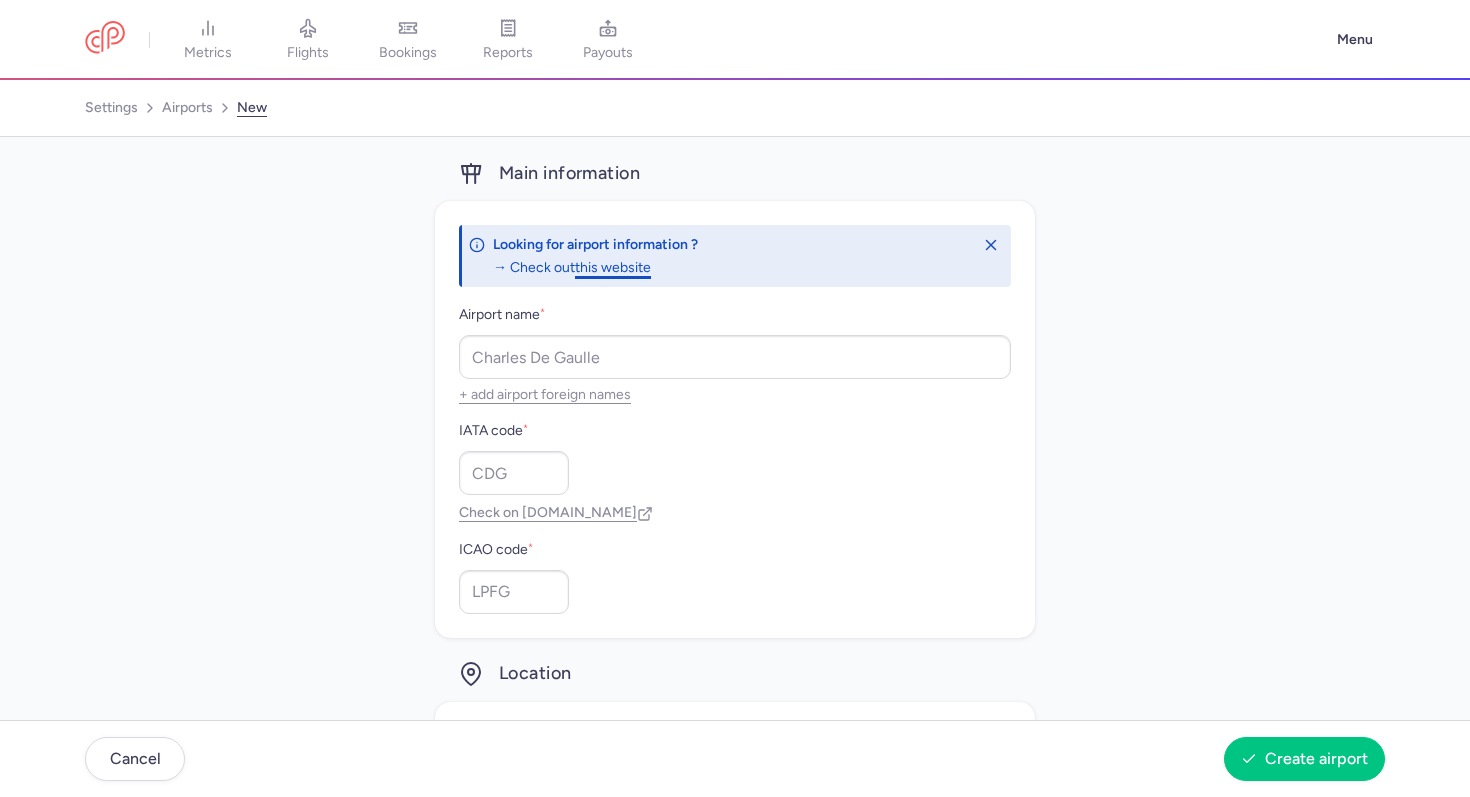 click on "this website" at bounding box center (613, 267) 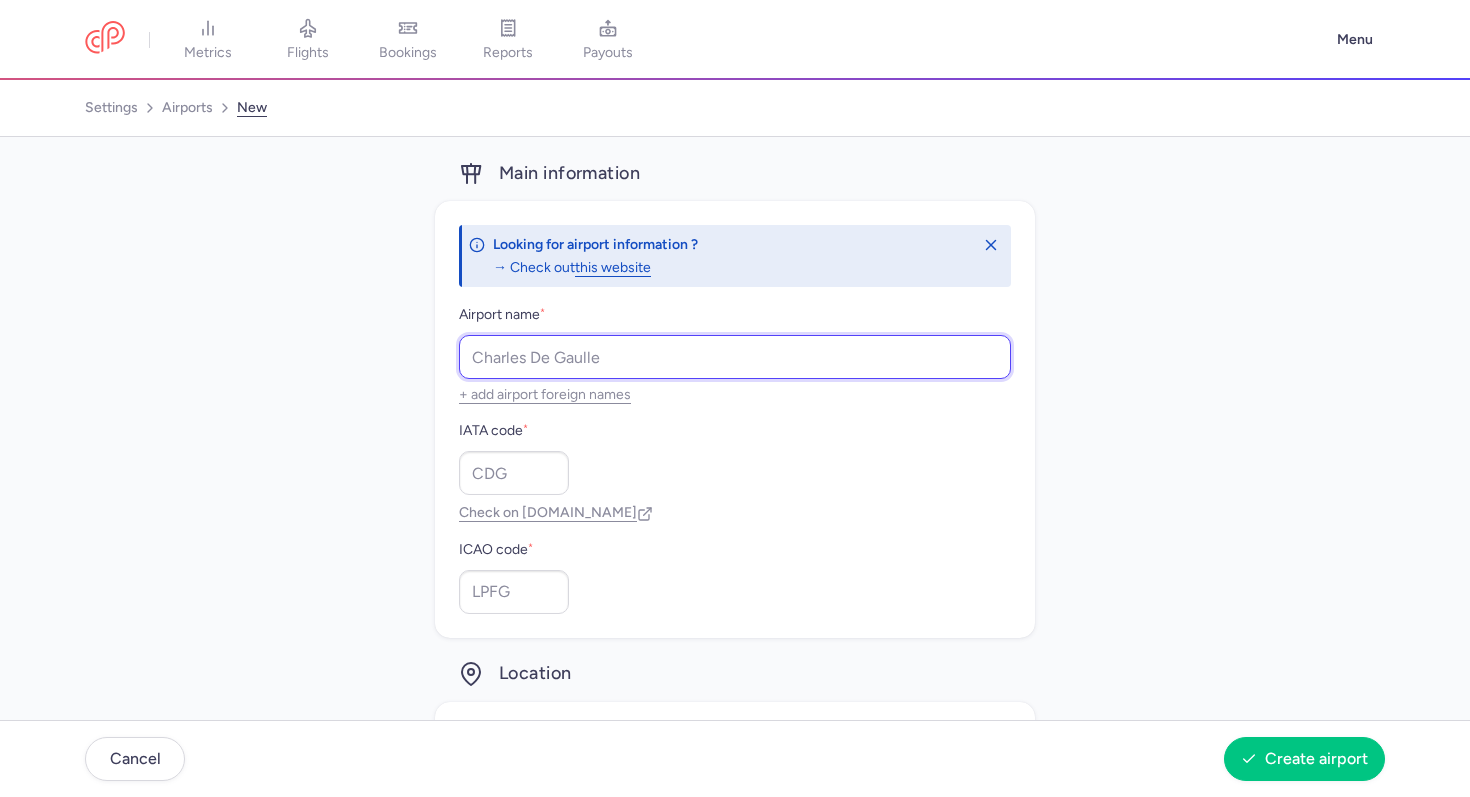 click on "Airport name  *" at bounding box center [735, 357] 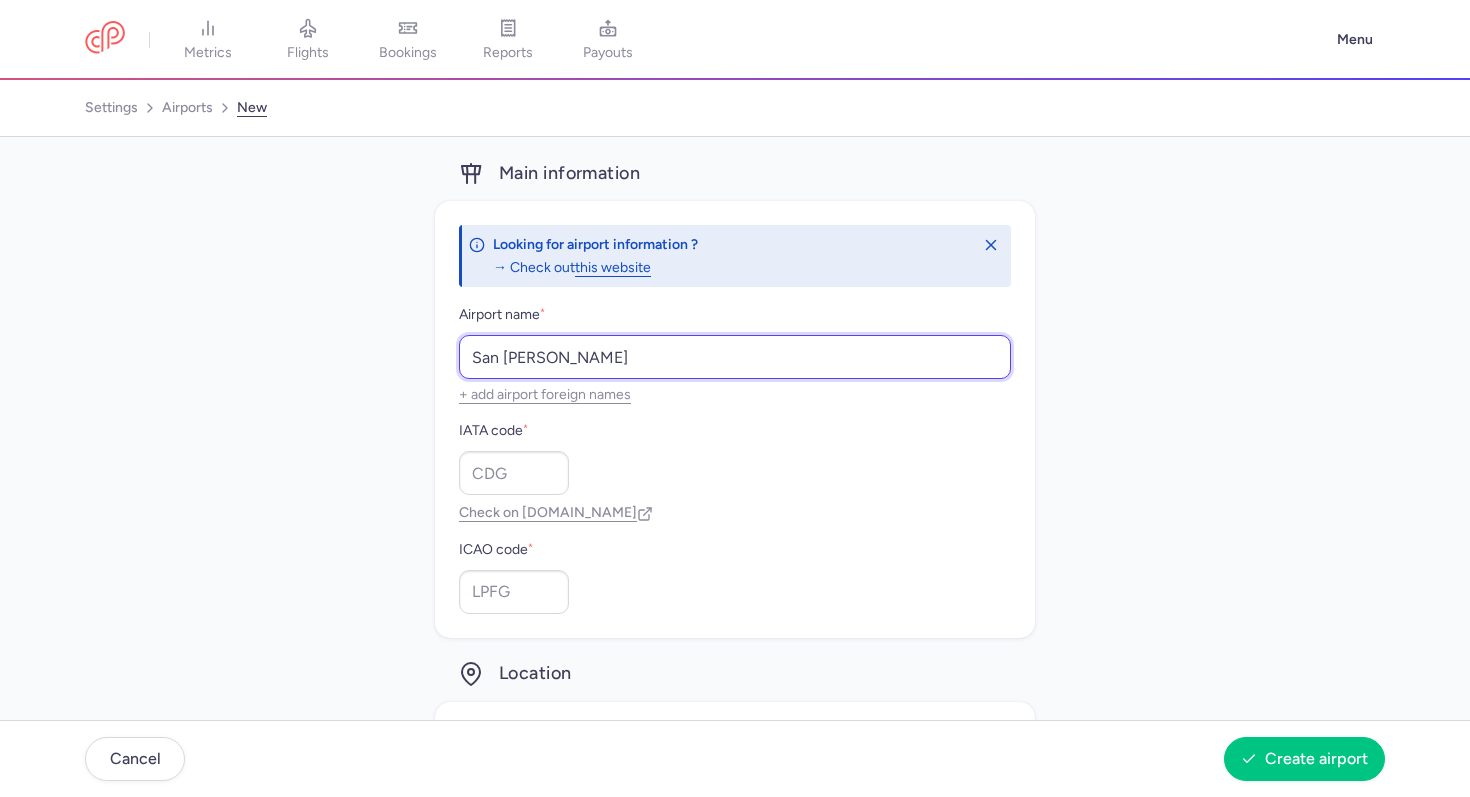type on "San [PERSON_NAME]" 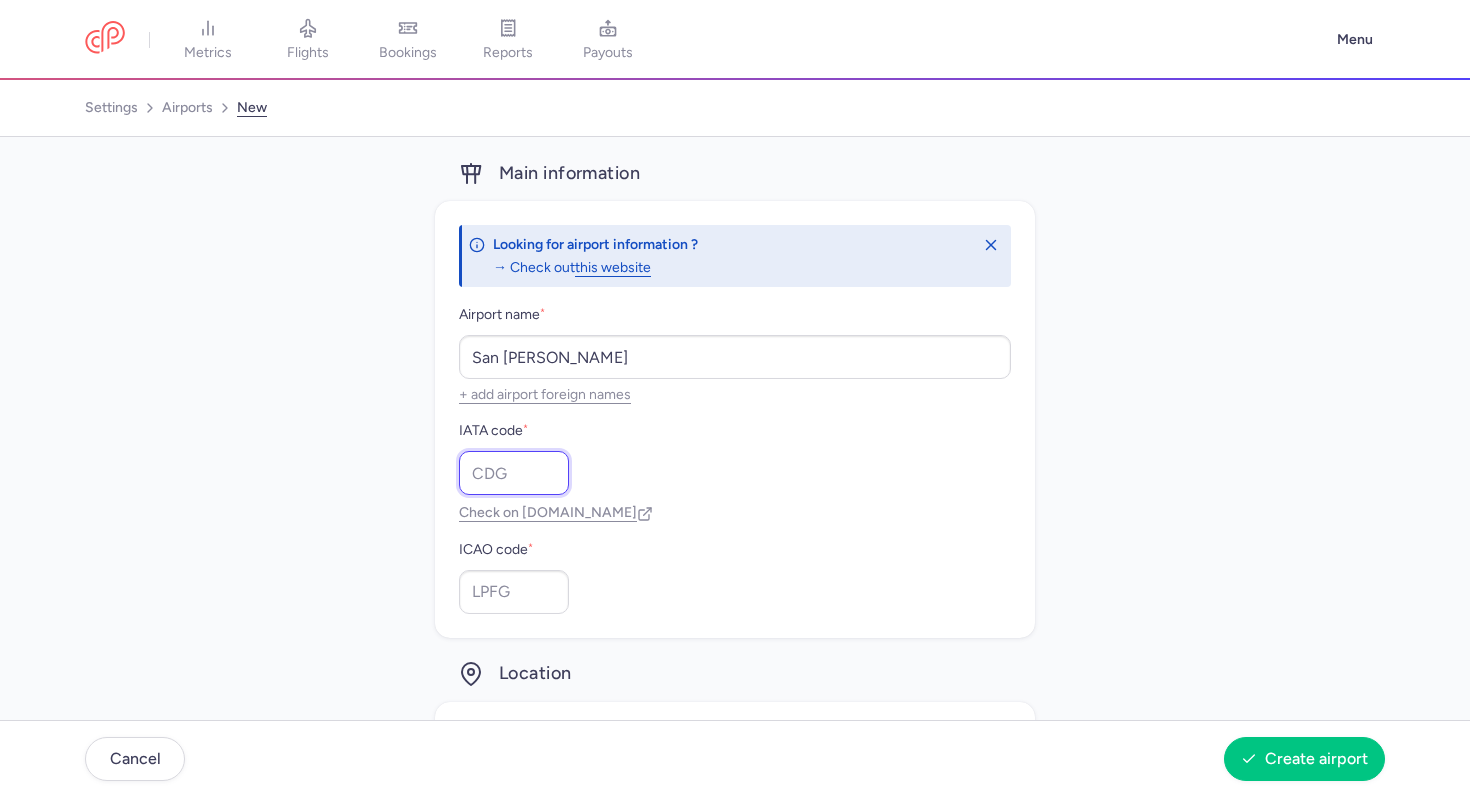 click on "IATA code  *" at bounding box center (514, 473) 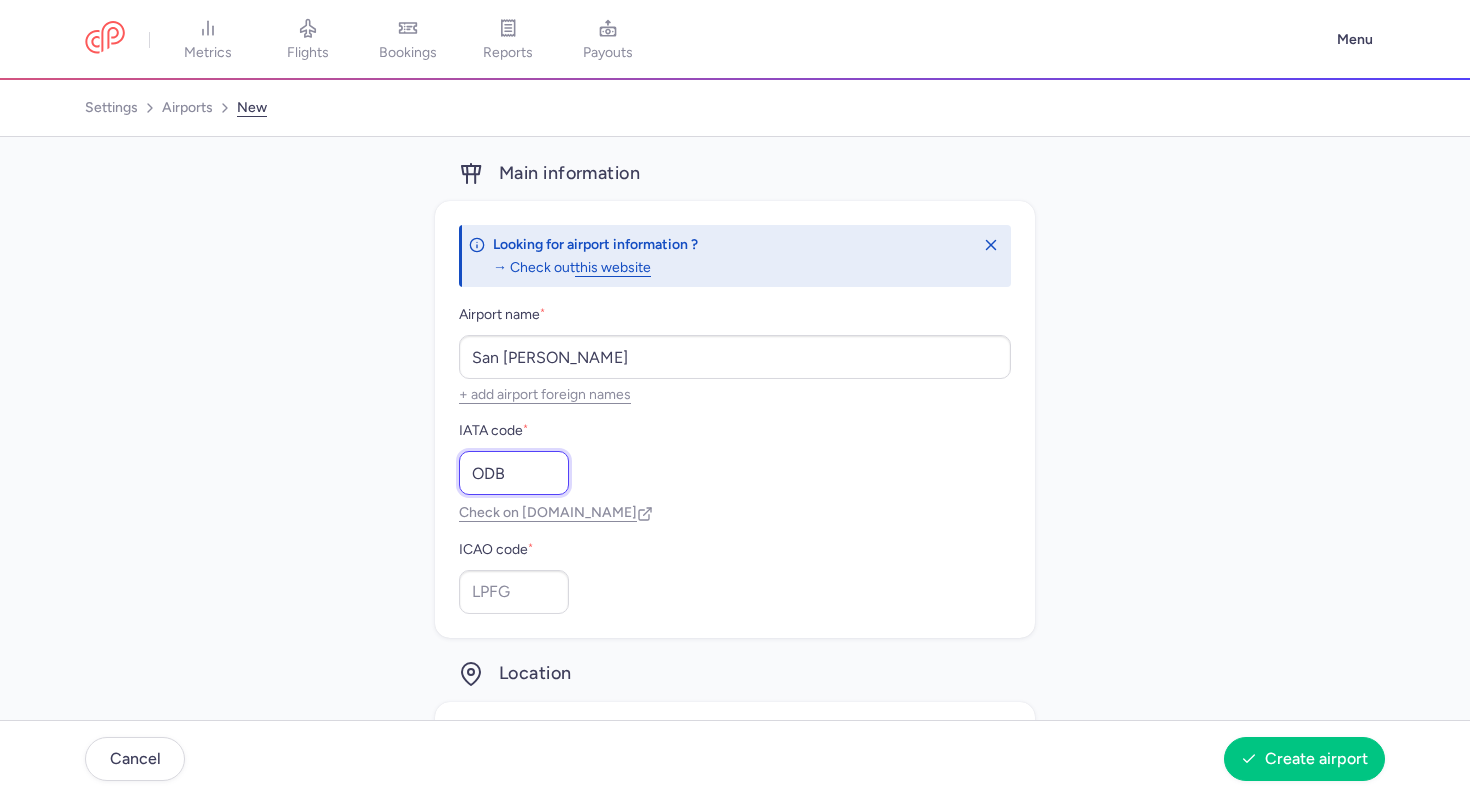 type on "ODB" 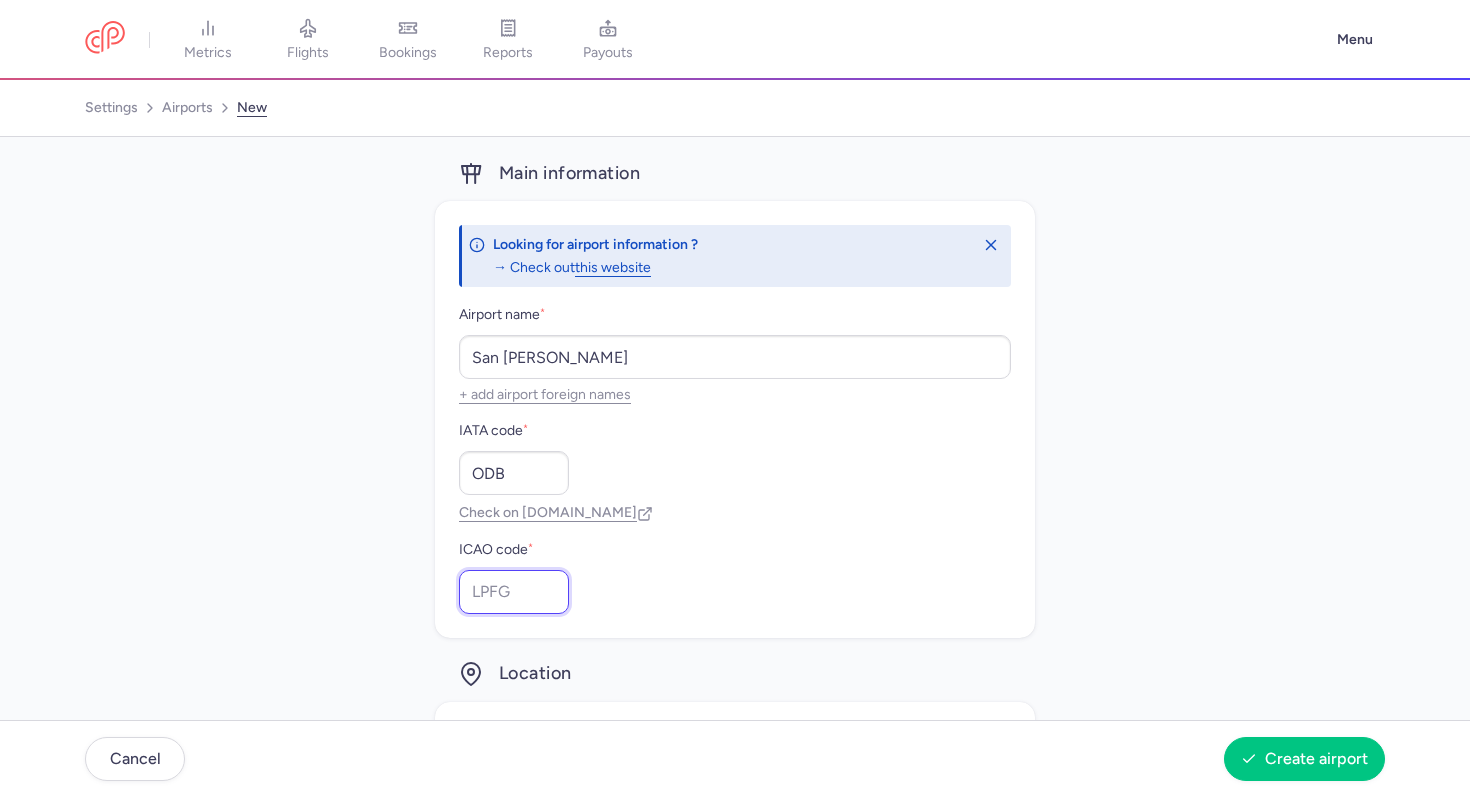 click on "ICAO code  *" at bounding box center (514, 592) 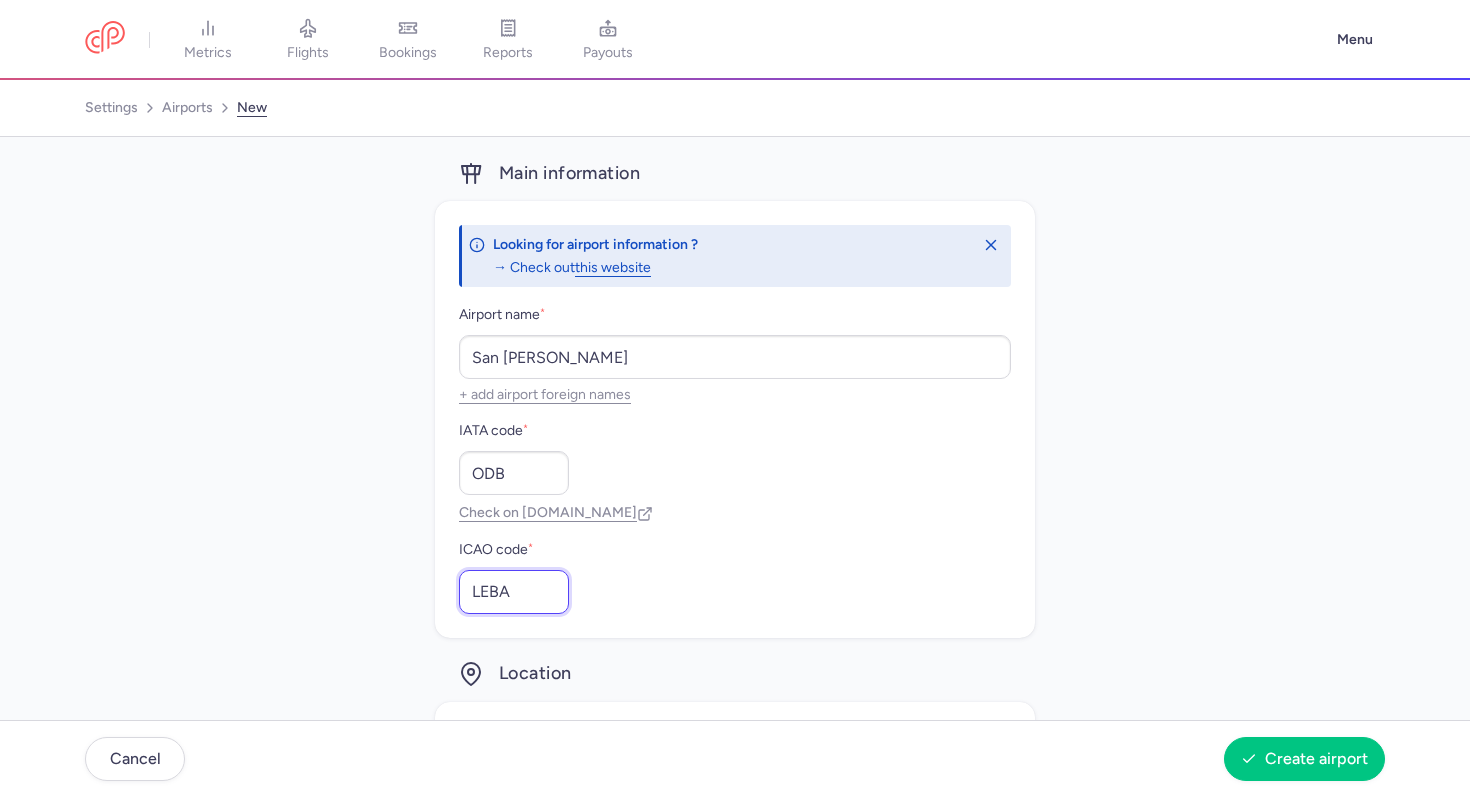 type on "LEBA" 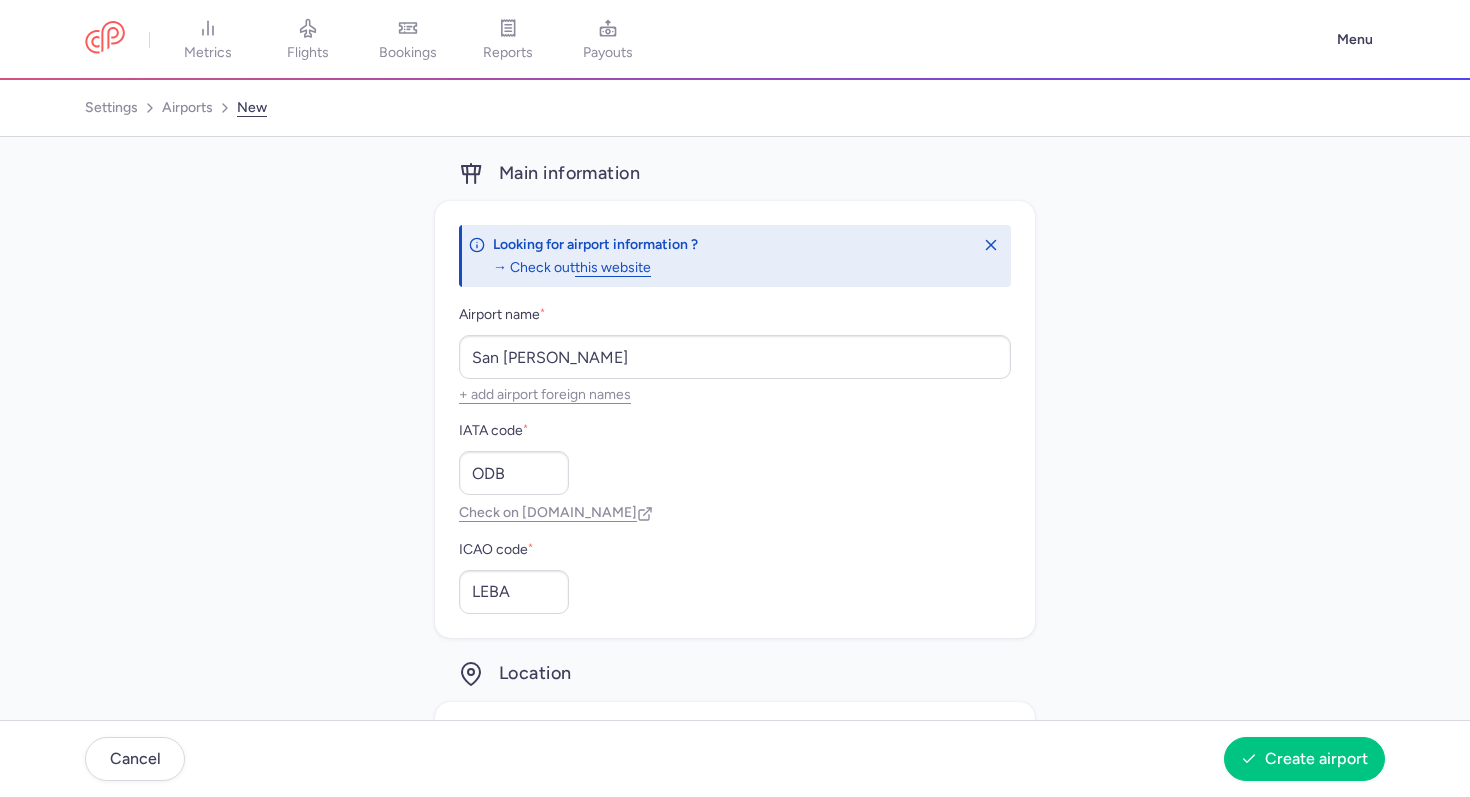 click on "Looking for airport information ?  → Check out  this website Airport name  * [GEOGRAPHIC_DATA][PERSON_NAME]  + add airport foreign names  IATA code  * ODB  Check on [DOMAIN_NAME]  ICAO code  * LEBA" 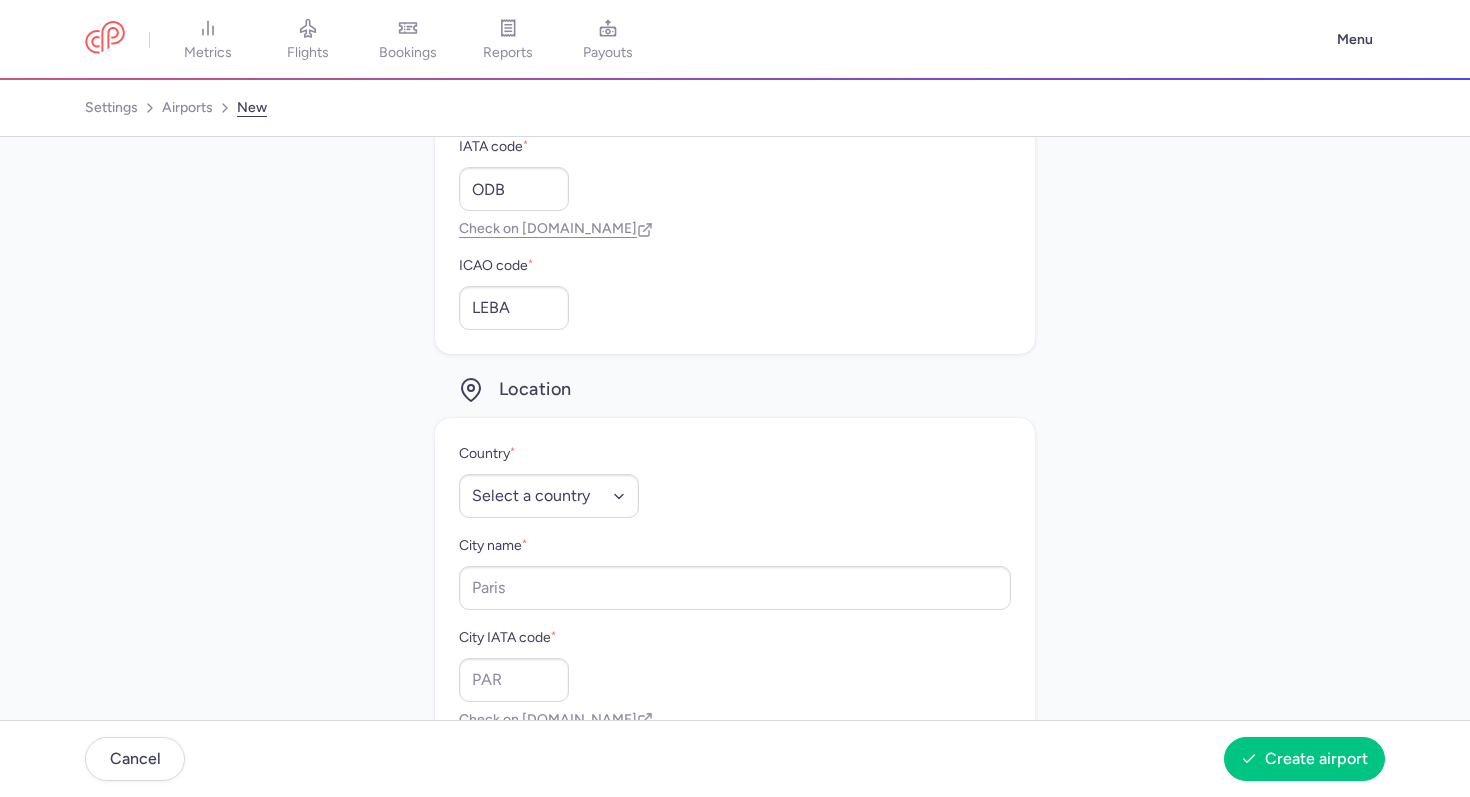 scroll, scrollTop: 353, scrollLeft: 0, axis: vertical 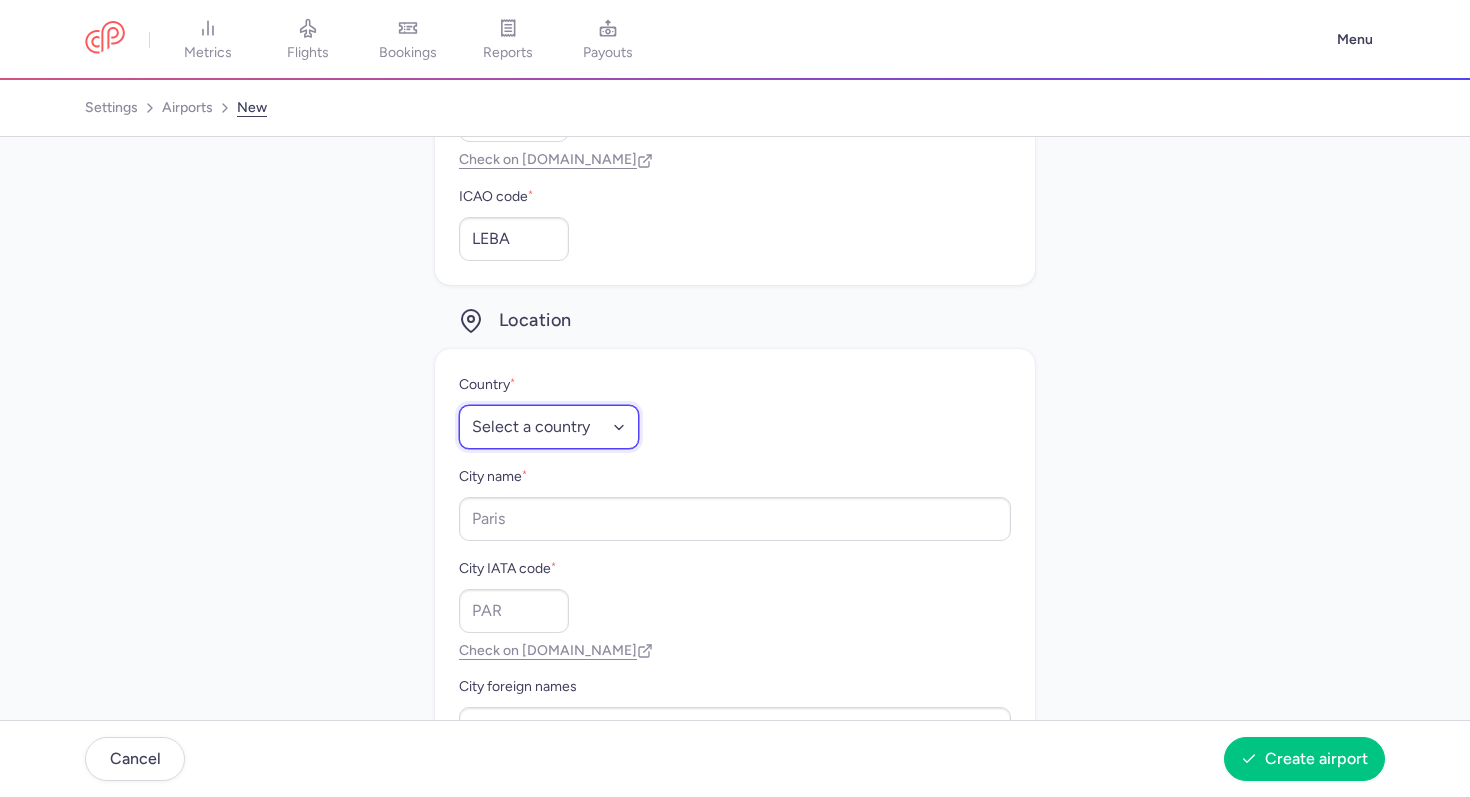 click on "Select a country [GEOGRAPHIC_DATA] [GEOGRAPHIC_DATA] [GEOGRAPHIC_DATA] [US_STATE] [GEOGRAPHIC_DATA] [GEOGRAPHIC_DATA] [GEOGRAPHIC_DATA] [GEOGRAPHIC_DATA] [GEOGRAPHIC_DATA] [GEOGRAPHIC_DATA] [GEOGRAPHIC_DATA] [GEOGRAPHIC_DATA] [GEOGRAPHIC_DATA] [GEOGRAPHIC_DATA] [GEOGRAPHIC_DATA] [GEOGRAPHIC_DATA] [GEOGRAPHIC_DATA] [GEOGRAPHIC_DATA] [GEOGRAPHIC_DATA] [GEOGRAPHIC_DATA] [GEOGRAPHIC_DATA] [GEOGRAPHIC_DATA] [GEOGRAPHIC_DATA] [GEOGRAPHIC_DATA] [GEOGRAPHIC_DATA] [GEOGRAPHIC_DATA] [GEOGRAPHIC_DATA] [GEOGRAPHIC_DATA] [GEOGRAPHIC_DATA] [GEOGRAPHIC_DATA] [GEOGRAPHIC_DATA] [GEOGRAPHIC_DATA] [GEOGRAPHIC_DATA] [GEOGRAPHIC_DATA] [GEOGRAPHIC_DATA] [GEOGRAPHIC_DATA] [GEOGRAPHIC_DATA] [GEOGRAPHIC_DATA] [GEOGRAPHIC_DATA] [GEOGRAPHIC_DATA] [GEOGRAPHIC_DATA] [GEOGRAPHIC_DATA] [GEOGRAPHIC_DATA] [GEOGRAPHIC_DATA] [GEOGRAPHIC_DATA] [GEOGRAPHIC_DATA] [GEOGRAPHIC_DATA] [GEOGRAPHIC_DATA] [GEOGRAPHIC_DATA] [GEOGRAPHIC_DATA] [GEOGRAPHIC_DATA] [GEOGRAPHIC_DATA] [GEOGRAPHIC_DATA] [GEOGRAPHIC_DATA] [GEOGRAPHIC_DATA] [GEOGRAPHIC_DATA] [GEOGRAPHIC_DATA] [GEOGRAPHIC_DATA] [GEOGRAPHIC_DATA] [GEOGRAPHIC_DATA] [GEOGRAPHIC_DATA] [GEOGRAPHIC_DATA] [GEOGRAPHIC_DATA] [GEOGRAPHIC_DATA] [GEOGRAPHIC_DATA] [GEOGRAPHIC_DATA] [GEOGRAPHIC_DATA] [GEOGRAPHIC_DATA] [GEOGRAPHIC_DATA] ([GEOGRAPHIC_DATA]) [GEOGRAPHIC_DATA] [GEOGRAPHIC_DATA] [GEOGRAPHIC_DATA] [GEOGRAPHIC_DATA] [GEOGRAPHIC_DATA] [GEOGRAPHIC_DATA] [GEOGRAPHIC_DATA] [GEOGRAPHIC_DATA] [GEOGRAPHIC_DATA] [US_STATE] [GEOGRAPHIC_DATA] [GEOGRAPHIC_DATA] [GEOGRAPHIC_DATA] [GEOGRAPHIC_DATA] [GEOGRAPHIC_DATA] [GEOGRAPHIC_DATA] [GEOGRAPHIC_DATA] [US_STATE]" at bounding box center [549, 427] 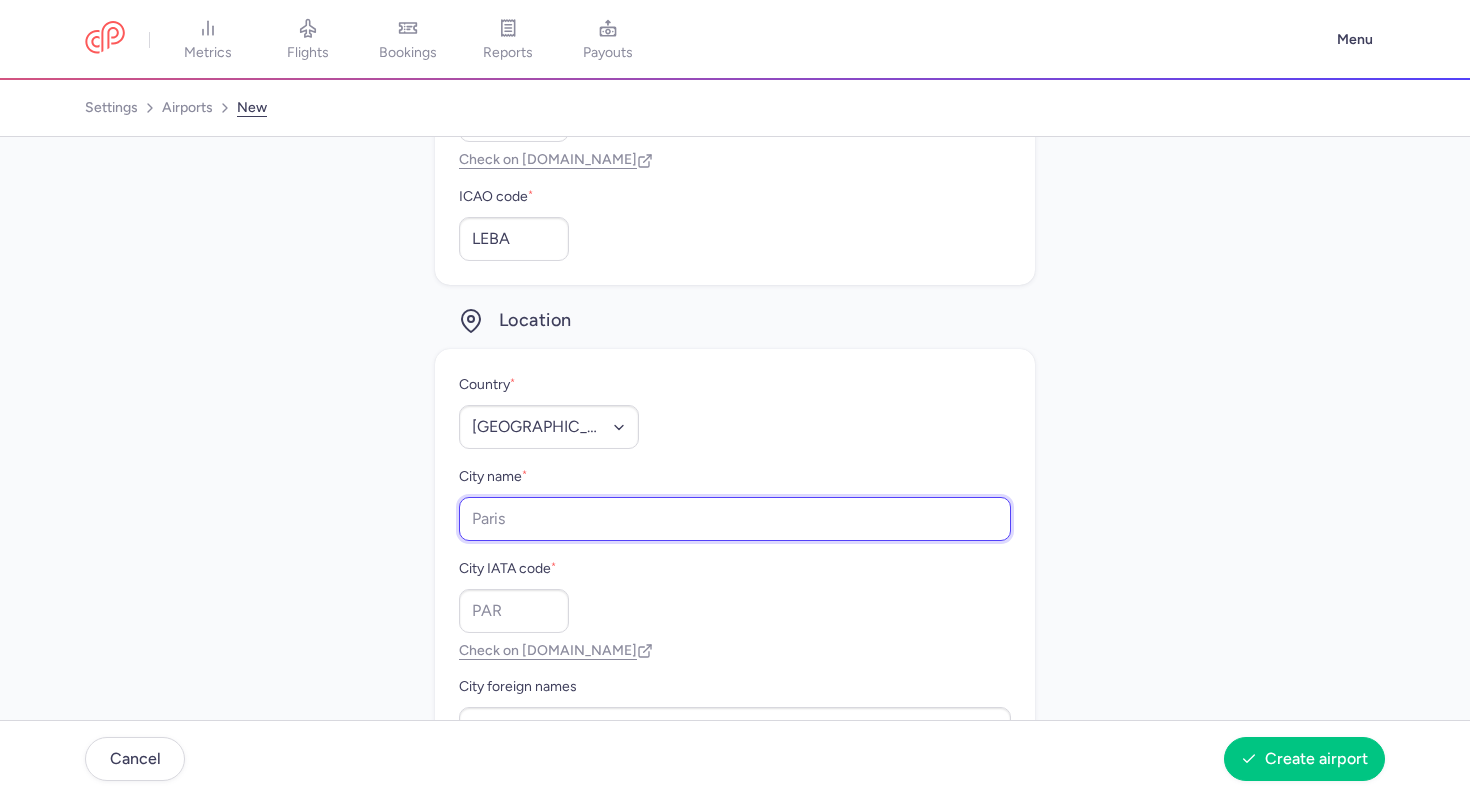 click on "City name  *" at bounding box center (735, 519) 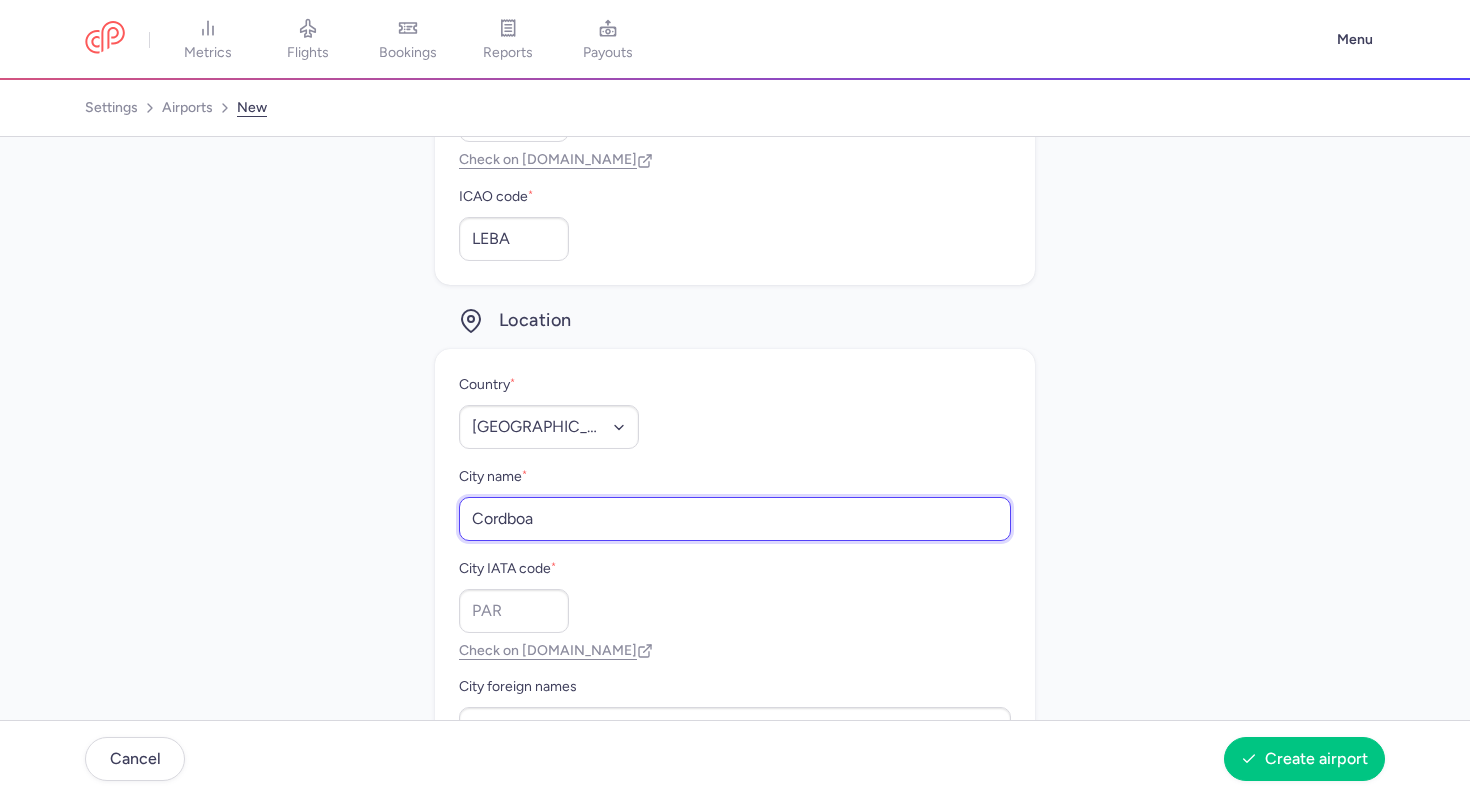 drag, startPoint x: 511, startPoint y: 521, endPoint x: 661, endPoint y: 521, distance: 150 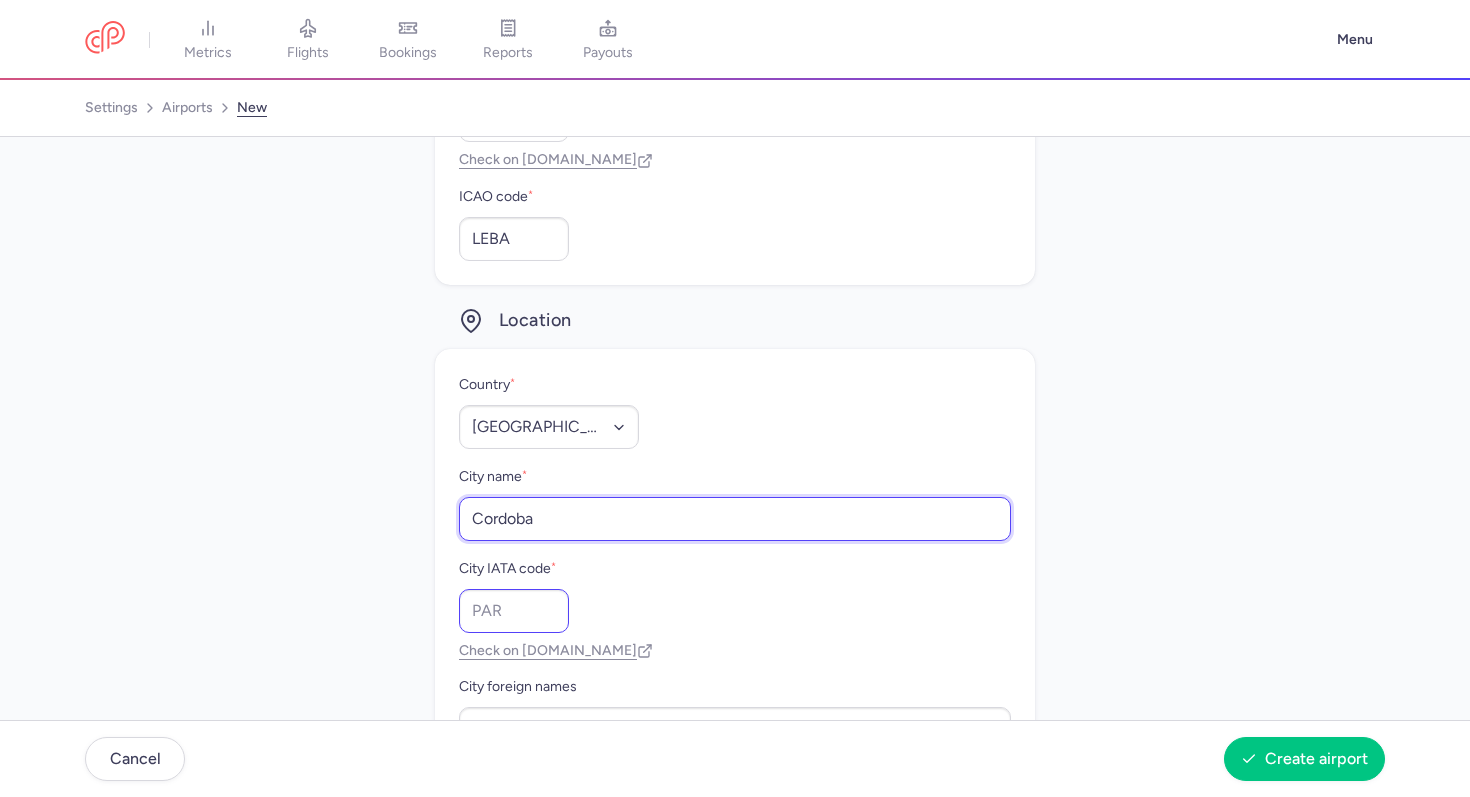 type on "Cordoba" 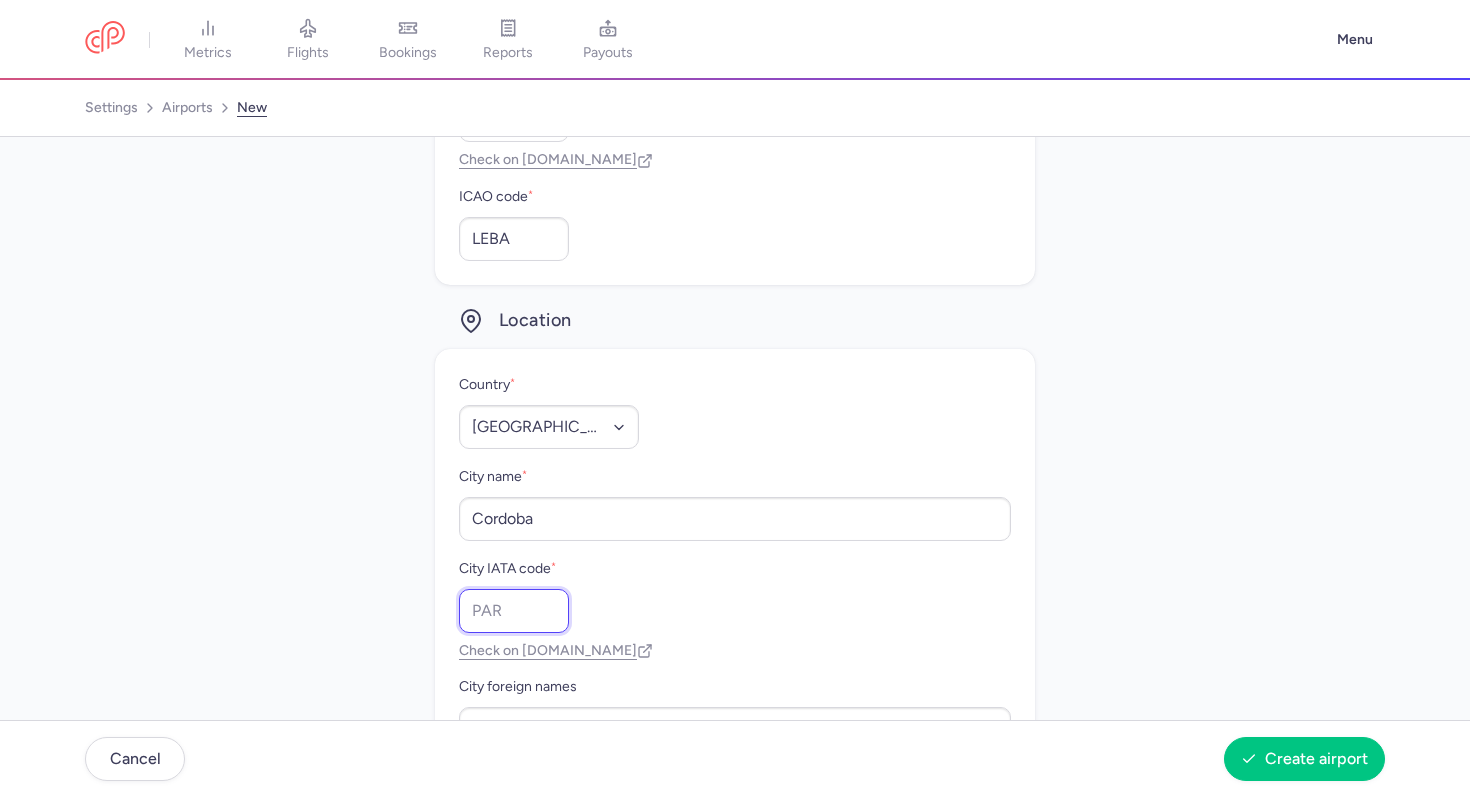click on "City IATA code  *" at bounding box center [514, 611] 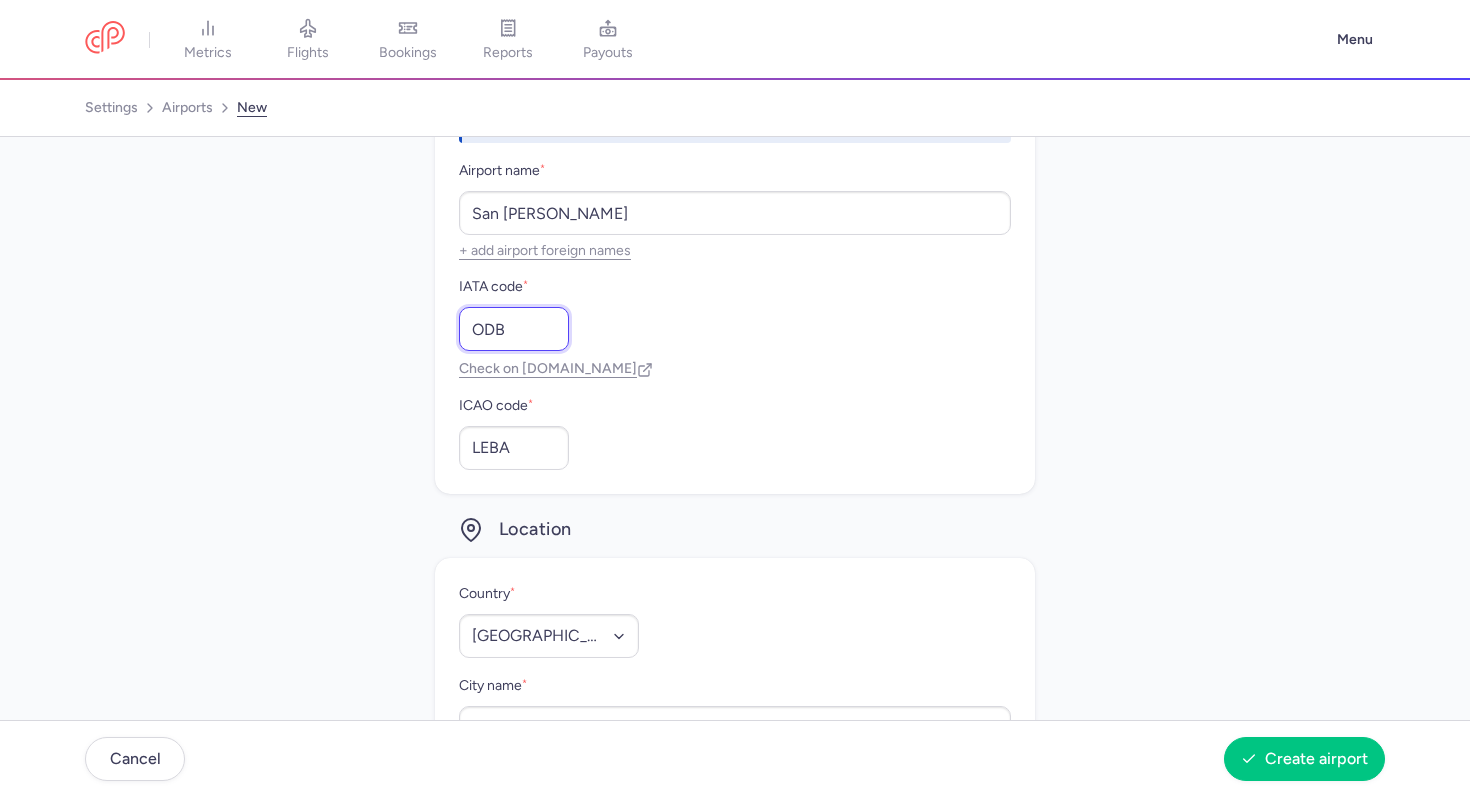 click on "ODB" at bounding box center [514, 329] 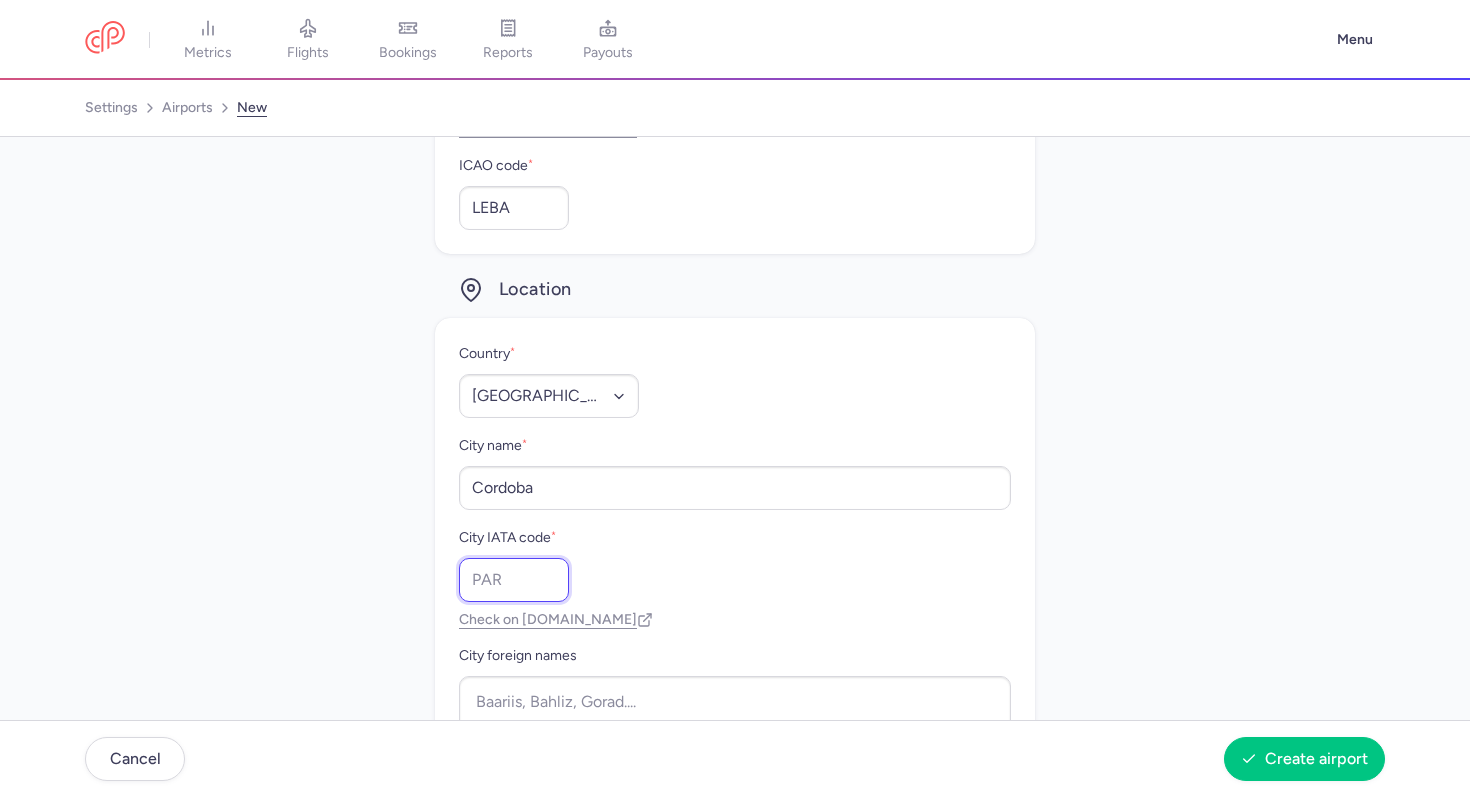 click on "City IATA code  *" at bounding box center (514, 580) 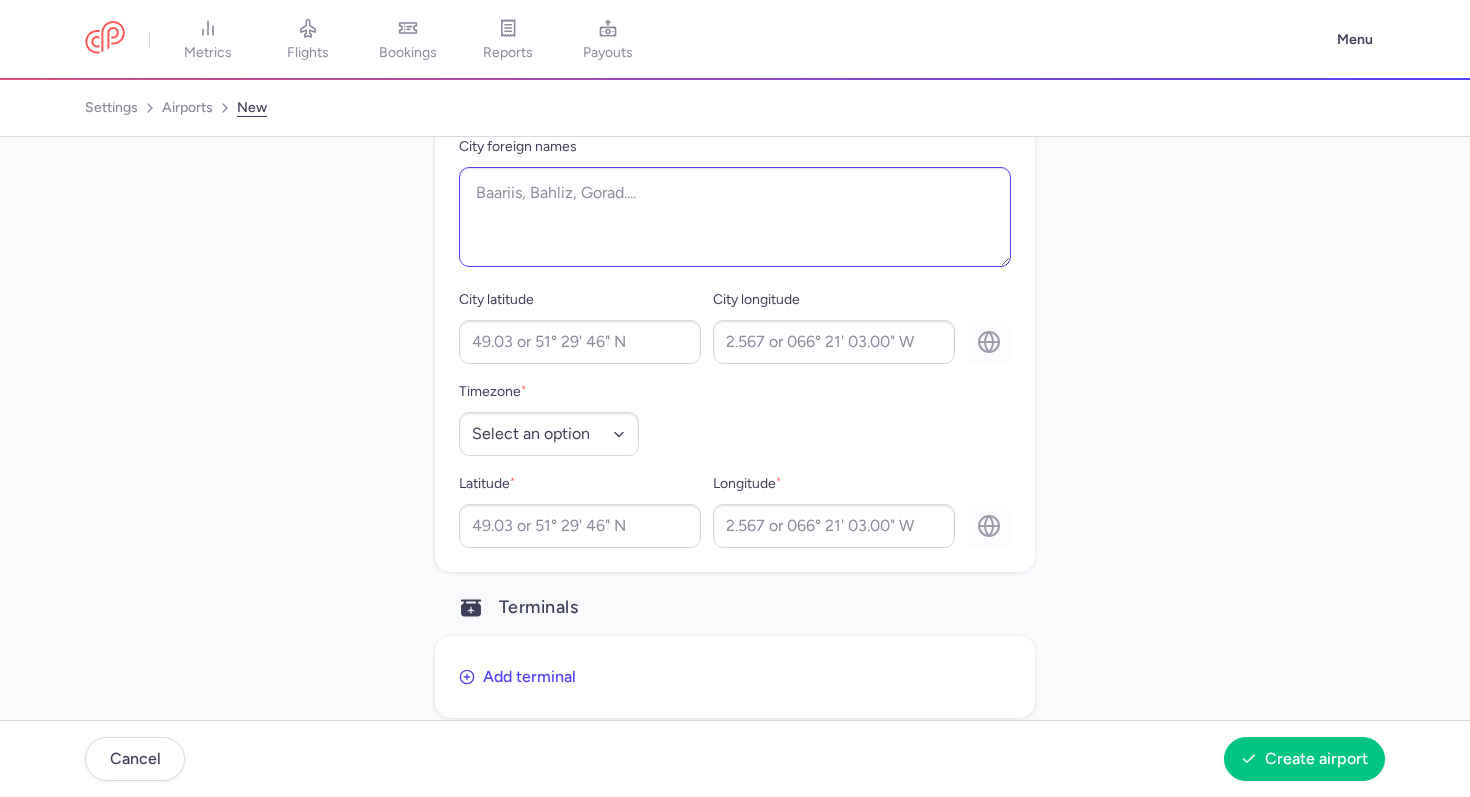 scroll, scrollTop: 916, scrollLeft: 0, axis: vertical 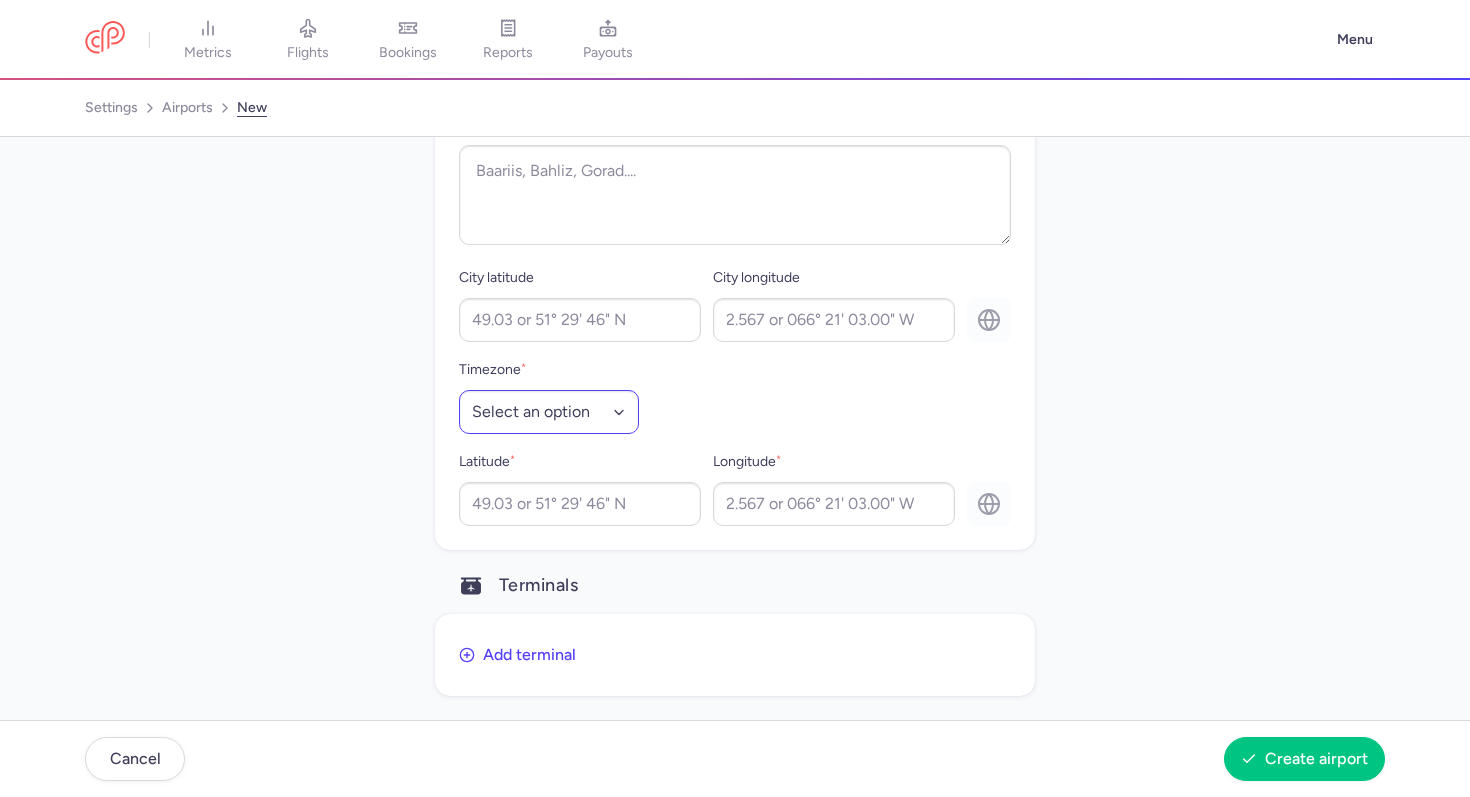 type on "ODB" 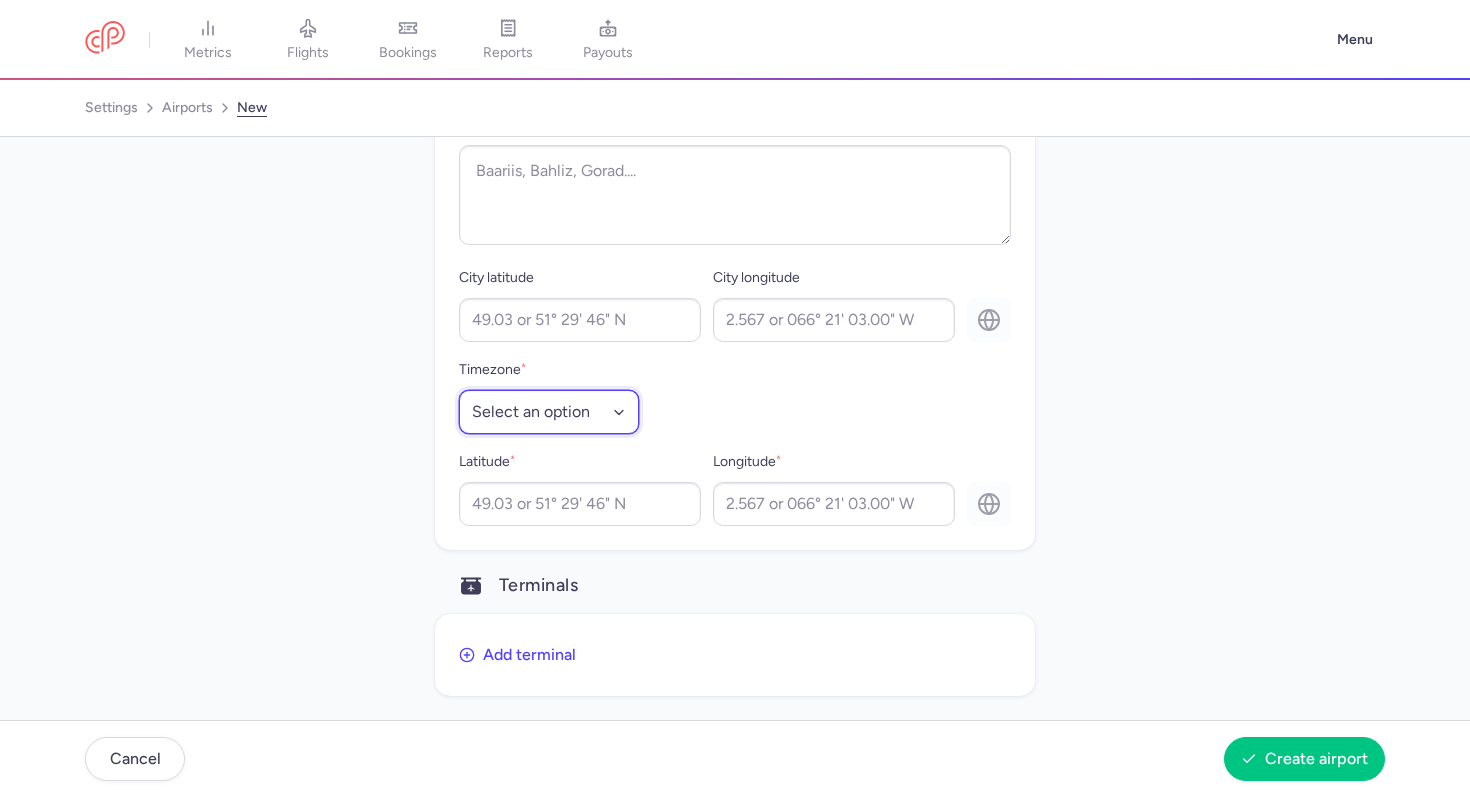 click on "Select an option [GEOGRAPHIC_DATA]/[GEOGRAPHIC_DATA] [GEOGRAPHIC_DATA]/[GEOGRAPHIC_DATA] [GEOGRAPHIC_DATA]/[GEOGRAPHIC_DATA] [GEOGRAPHIC_DATA]/[GEOGRAPHIC_DATA] [GEOGRAPHIC_DATA]/[GEOGRAPHIC_DATA] [GEOGRAPHIC_DATA]/[GEOGRAPHIC_DATA] [GEOGRAPHIC_DATA]/[GEOGRAPHIC_DATA] [GEOGRAPHIC_DATA]/[GEOGRAPHIC_DATA] [GEOGRAPHIC_DATA]/[GEOGRAPHIC_DATA] [GEOGRAPHIC_DATA]/[GEOGRAPHIC_DATA] [GEOGRAPHIC_DATA]/[GEOGRAPHIC_DATA] [GEOGRAPHIC_DATA]/[GEOGRAPHIC_DATA] [GEOGRAPHIC_DATA]/[GEOGRAPHIC_DATA] [GEOGRAPHIC_DATA]/[GEOGRAPHIC_DATA] [GEOGRAPHIC_DATA]/[GEOGRAPHIC_DATA] [GEOGRAPHIC_DATA]/[GEOGRAPHIC_DATA] [GEOGRAPHIC_DATA]/[GEOGRAPHIC_DATA] [GEOGRAPHIC_DATA]/[GEOGRAPHIC_DATA] [GEOGRAPHIC_DATA]/[GEOGRAPHIC_DATA] [GEOGRAPHIC_DATA]/[GEOGRAPHIC_DATA] [GEOGRAPHIC_DATA]/[GEOGRAPHIC_DATA] [GEOGRAPHIC_DATA]/[GEOGRAPHIC_DATA] [GEOGRAPHIC_DATA]/[GEOGRAPHIC_DATA] [GEOGRAPHIC_DATA]/[GEOGRAPHIC_DATA] [GEOGRAPHIC_DATA]/[GEOGRAPHIC_DATA] [GEOGRAPHIC_DATA]/[GEOGRAPHIC_DATA] [GEOGRAPHIC_DATA]/[GEOGRAPHIC_DATA] [GEOGRAPHIC_DATA]/[GEOGRAPHIC_DATA] [GEOGRAPHIC_DATA]/[GEOGRAPHIC_DATA] [GEOGRAPHIC_DATA]/[GEOGRAPHIC_DATA] [GEOGRAPHIC_DATA]/[GEOGRAPHIC_DATA] [GEOGRAPHIC_DATA]/[GEOGRAPHIC_DATA] [GEOGRAPHIC_DATA]/[GEOGRAPHIC_DATA] [GEOGRAPHIC_DATA]/[GEOGRAPHIC_DATA] [GEOGRAPHIC_DATA]/[GEOGRAPHIC_DATA] [GEOGRAPHIC_DATA]/[GEOGRAPHIC_DATA] [GEOGRAPHIC_DATA]/[GEOGRAPHIC_DATA] [GEOGRAPHIC_DATA]/[GEOGRAPHIC_DATA] [GEOGRAPHIC_DATA]/[GEOGRAPHIC_DATA] [GEOGRAPHIC_DATA]/[GEOGRAPHIC_DATA] [GEOGRAPHIC_DATA]/[GEOGRAPHIC_DATA] [GEOGRAPHIC_DATA]/[GEOGRAPHIC_DATA] [GEOGRAPHIC_DATA]/[GEOGRAPHIC_DATA] [GEOGRAPHIC_DATA]/[GEOGRAPHIC_DATA] [GEOGRAPHIC_DATA]/[GEOGRAPHIC_DATA] [GEOGRAPHIC_DATA]/[GEOGRAPHIC_DATA] [GEOGRAPHIC_DATA]/[GEOGRAPHIC_DATA] [GEOGRAPHIC_DATA]/[GEOGRAPHIC_DATA] [GEOGRAPHIC_DATA]/[GEOGRAPHIC_DATA] [GEOGRAPHIC_DATA]/[GEOGRAPHIC_DATA] [GEOGRAPHIC_DATA]/[GEOGRAPHIC_DATA] [GEOGRAPHIC_DATA]/[GEOGRAPHIC_DATA] [GEOGRAPHIC_DATA]/[GEOGRAPHIC_DATA] [GEOGRAPHIC_DATA]/[GEOGRAPHIC_DATA] [GEOGRAPHIC_DATA]/[GEOGRAPHIC_DATA] [GEOGRAPHIC_DATA]/[GEOGRAPHIC_DATA] [GEOGRAPHIC_DATA]/[GEOGRAPHIC_DATA] [GEOGRAPHIC_DATA]/[GEOGRAPHIC_DATA]/[GEOGRAPHIC_DATA] [GEOGRAPHIC_DATA]/[GEOGRAPHIC_DATA]/[GEOGRAPHIC_DATA] [GEOGRAPHIC_DATA]/[GEOGRAPHIC_DATA]/[GEOGRAPHIC_DATA] [GEOGRAPHIC_DATA]/[GEOGRAPHIC_DATA]/[GEOGRAPHIC_DATA]/[GEOGRAPHIC_DATA]" at bounding box center [549, 412] 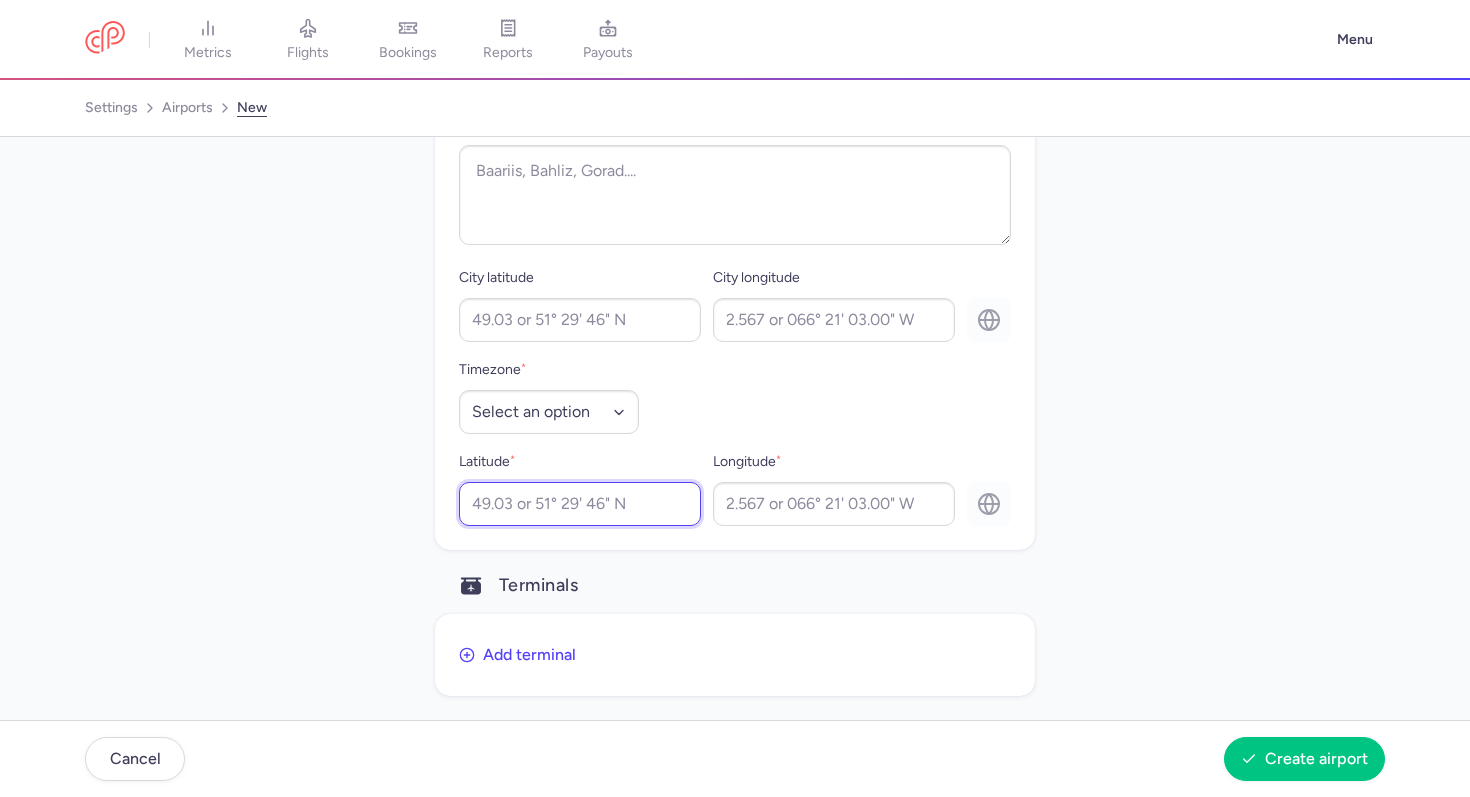 click on "Latitude  *" at bounding box center [580, 504] 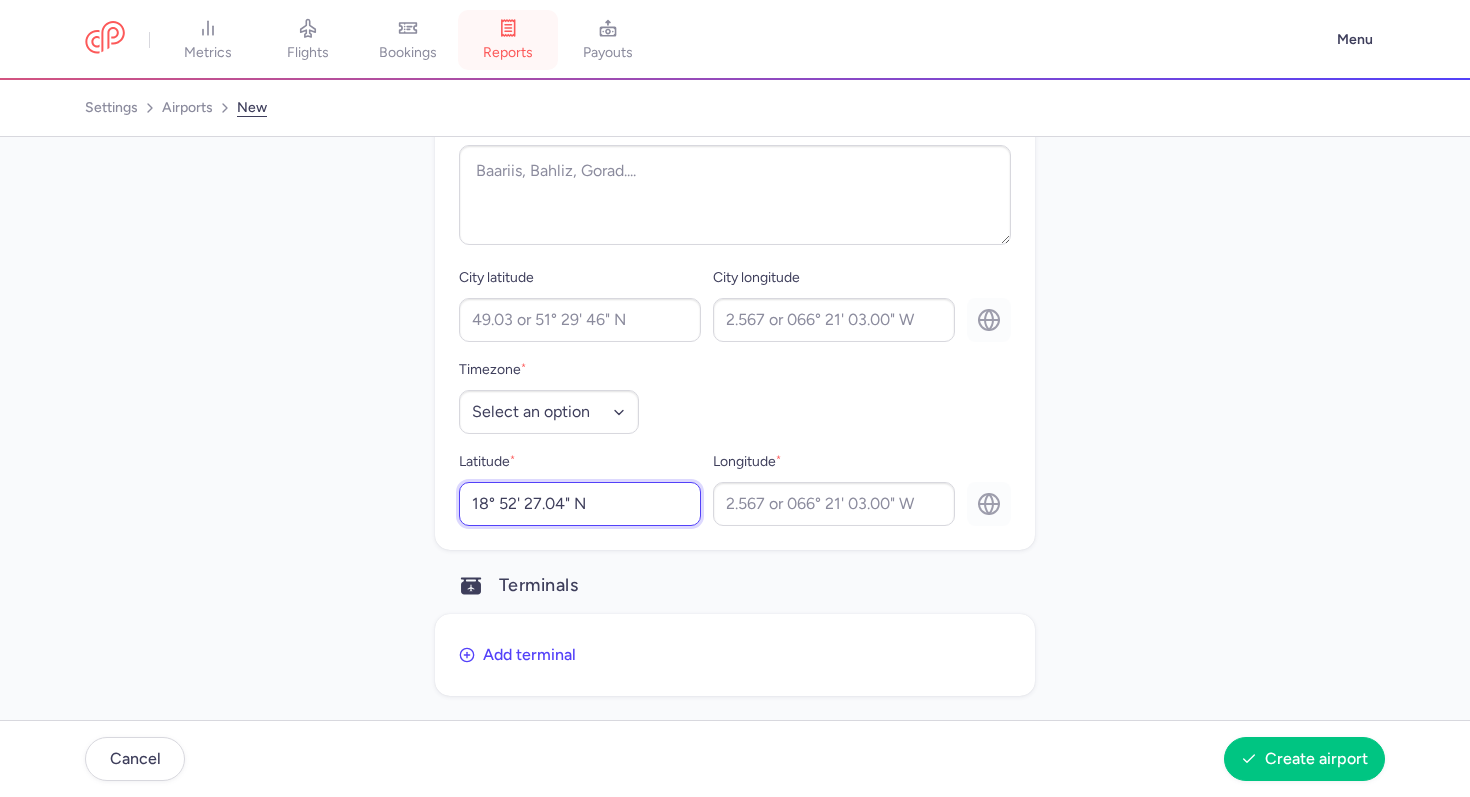 type on "18° 52' 27.04" N" 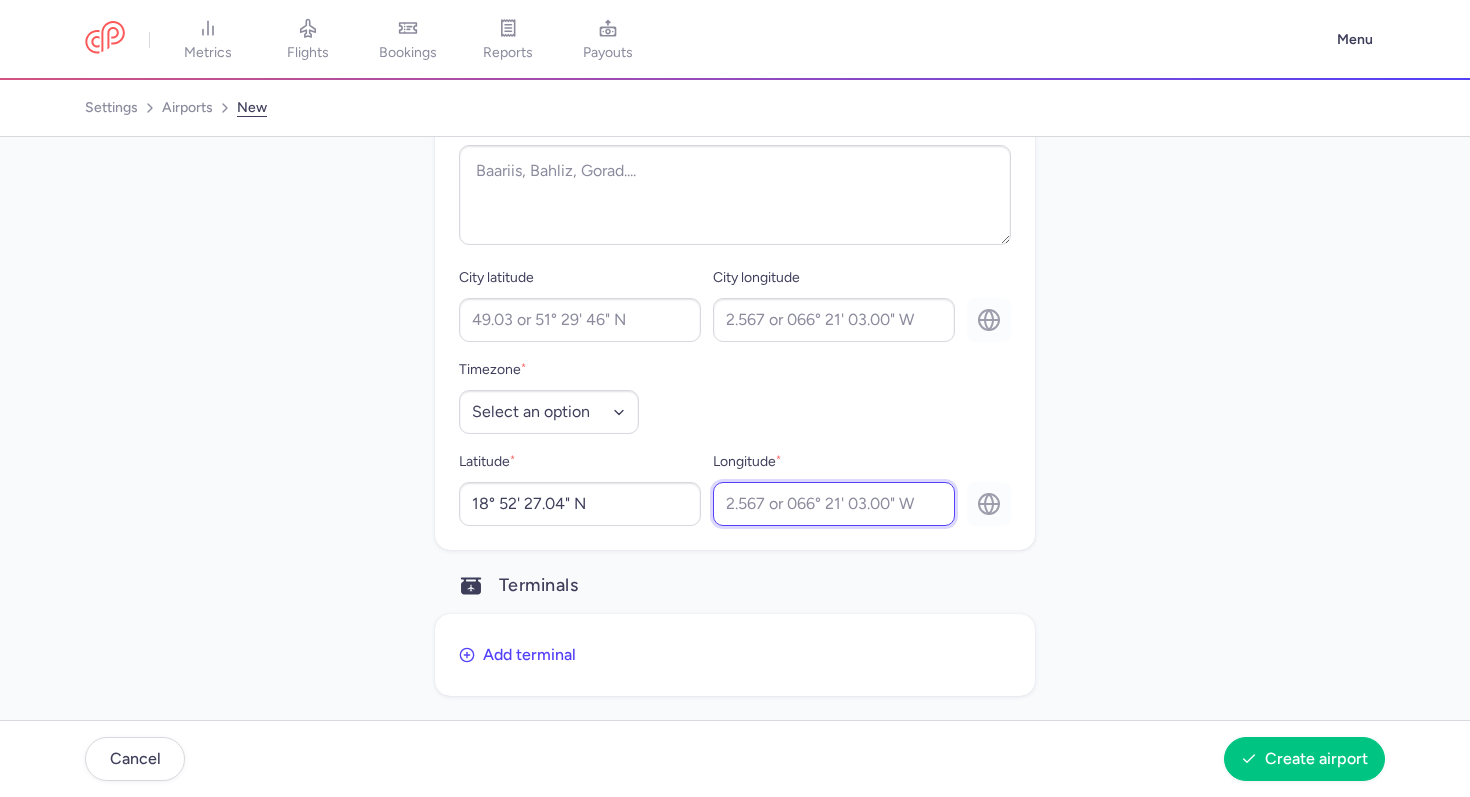 click on "Longitude  *" at bounding box center (834, 504) 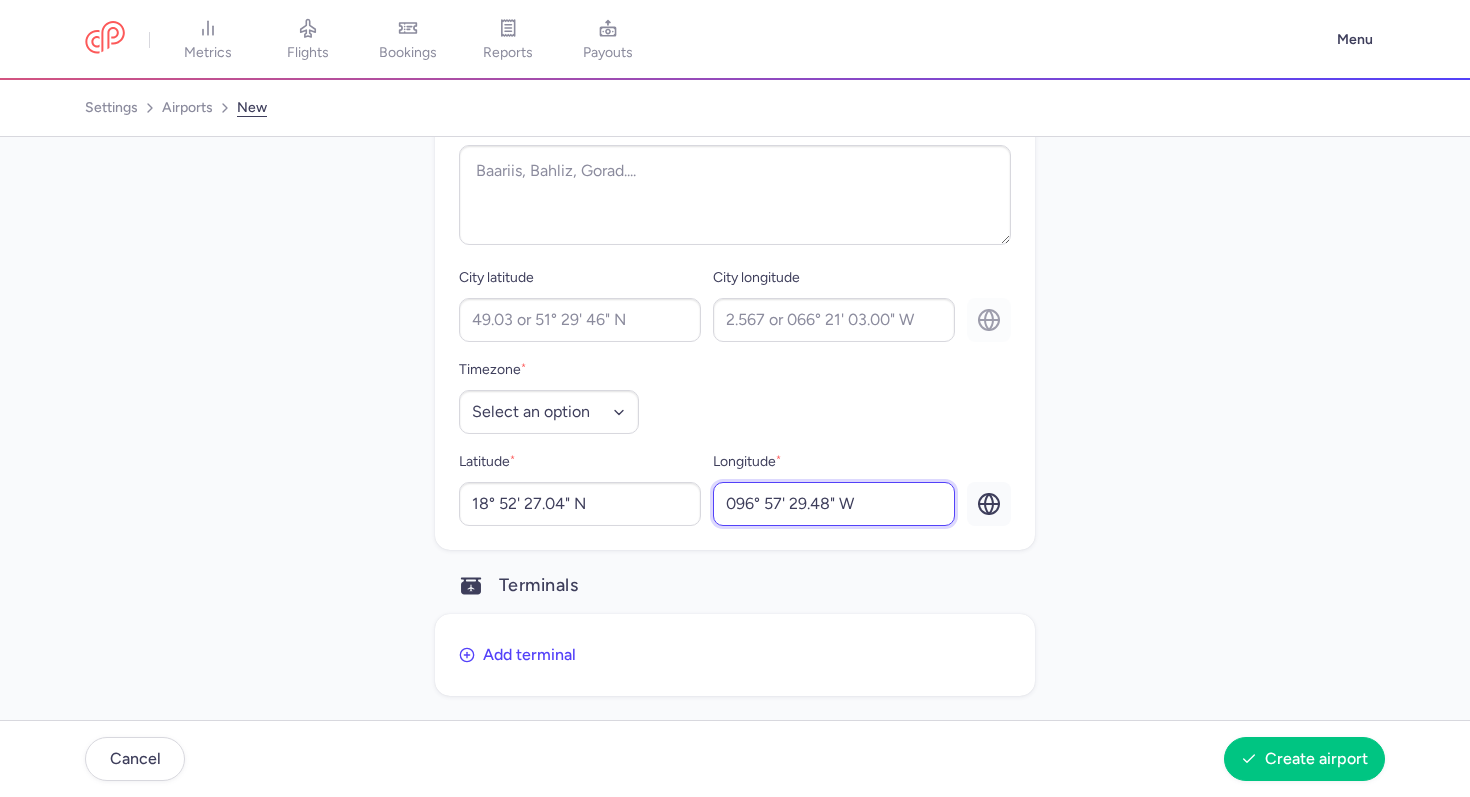 type on "096° 57' 29.48" W" 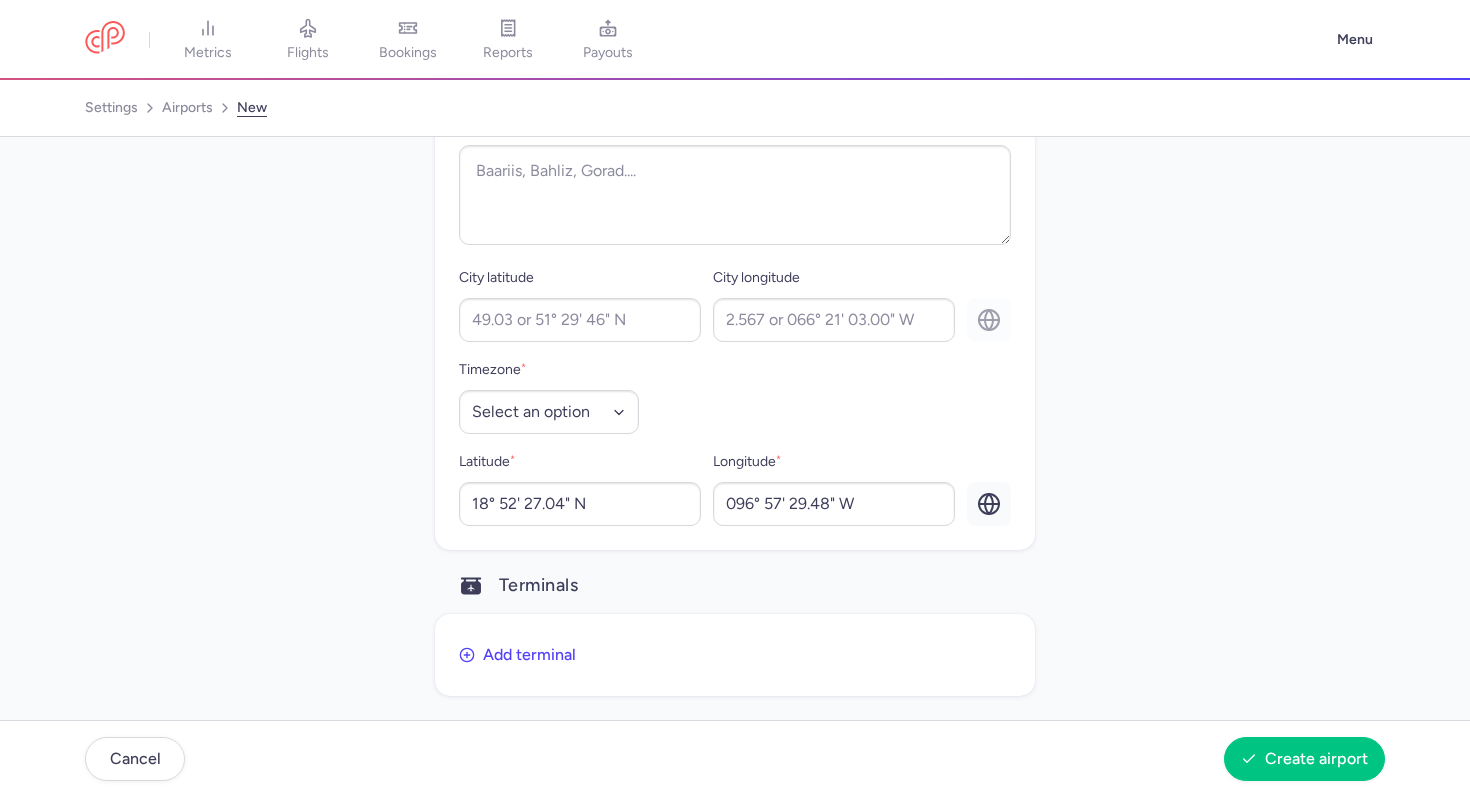 click on "Country  * Select a country [GEOGRAPHIC_DATA] [GEOGRAPHIC_DATA] [GEOGRAPHIC_DATA] [US_STATE] [GEOGRAPHIC_DATA] [GEOGRAPHIC_DATA] [GEOGRAPHIC_DATA] [GEOGRAPHIC_DATA] [GEOGRAPHIC_DATA] [GEOGRAPHIC_DATA] [GEOGRAPHIC_DATA] [GEOGRAPHIC_DATA] [GEOGRAPHIC_DATA] [GEOGRAPHIC_DATA] [GEOGRAPHIC_DATA] [GEOGRAPHIC_DATA] [GEOGRAPHIC_DATA] [GEOGRAPHIC_DATA] [GEOGRAPHIC_DATA] [GEOGRAPHIC_DATA] [GEOGRAPHIC_DATA] [GEOGRAPHIC_DATA] [GEOGRAPHIC_DATA] [GEOGRAPHIC_DATA] [GEOGRAPHIC_DATA] [GEOGRAPHIC_DATA] [GEOGRAPHIC_DATA] [GEOGRAPHIC_DATA] [GEOGRAPHIC_DATA] [GEOGRAPHIC_DATA] [GEOGRAPHIC_DATA] [GEOGRAPHIC_DATA] [GEOGRAPHIC_DATA] [GEOGRAPHIC_DATA] [GEOGRAPHIC_DATA] [GEOGRAPHIC_DATA] [GEOGRAPHIC_DATA] [GEOGRAPHIC_DATA] [GEOGRAPHIC_DATA] [GEOGRAPHIC_DATA] [GEOGRAPHIC_DATA] [GEOGRAPHIC_DATA] [GEOGRAPHIC_DATA] [GEOGRAPHIC_DATA] [GEOGRAPHIC_DATA] [GEOGRAPHIC_DATA] [GEOGRAPHIC_DATA] [GEOGRAPHIC_DATA] [GEOGRAPHIC_DATA] [GEOGRAPHIC_DATA] [GEOGRAPHIC_DATA] [GEOGRAPHIC_DATA] [GEOGRAPHIC_DATA] [GEOGRAPHIC_DATA] [GEOGRAPHIC_DATA] [GEOGRAPHIC_DATA] [GEOGRAPHIC_DATA] [GEOGRAPHIC_DATA] [GEOGRAPHIC_DATA] [GEOGRAPHIC_DATA] [GEOGRAPHIC_DATA] [GEOGRAPHIC_DATA] [GEOGRAPHIC_DATA] [GEOGRAPHIC_DATA] [GEOGRAPHIC_DATA] [GEOGRAPHIC_DATA] [GEOGRAPHIC_DATA] [GEOGRAPHIC_DATA] [GEOGRAPHIC_DATA] ([GEOGRAPHIC_DATA]) [GEOGRAPHIC_DATA] [GEOGRAPHIC_DATA] [GEOGRAPHIC_DATA] [GEOGRAPHIC_DATA] [GEOGRAPHIC_DATA] [GEOGRAPHIC_DATA] [GEOGRAPHIC_DATA] [GEOGRAPHIC_DATA] [GEOGRAPHIC_DATA] [US_STATE] [GEOGRAPHIC_DATA] [GEOGRAPHIC_DATA] [GEOGRAPHIC_DATA] [GEOGRAPHIC_DATA] [GEOGRAPHIC_DATA] [GEOGRAPHIC_DATA] [US_STATE]" 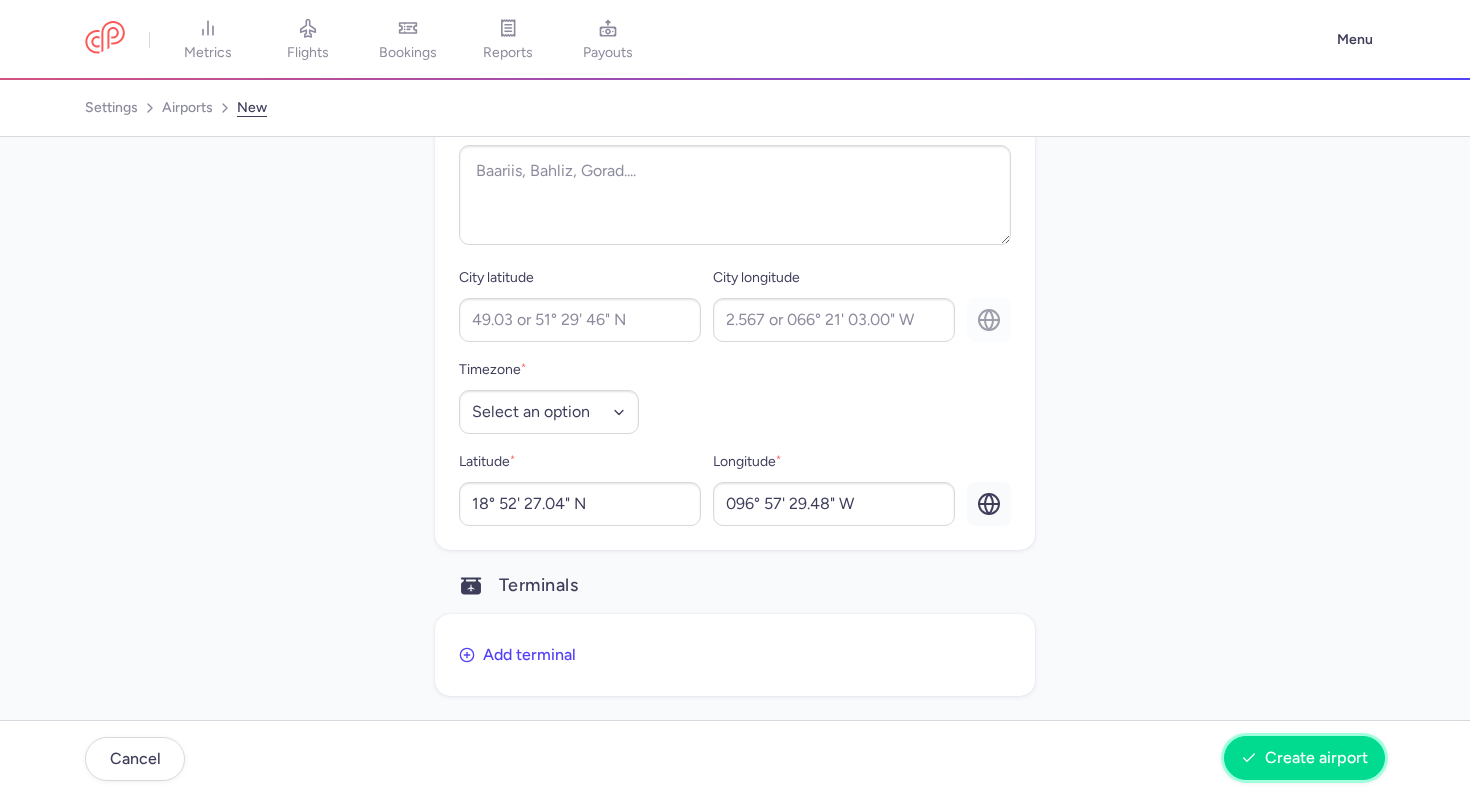 click on "Create airport" at bounding box center [1316, 758] 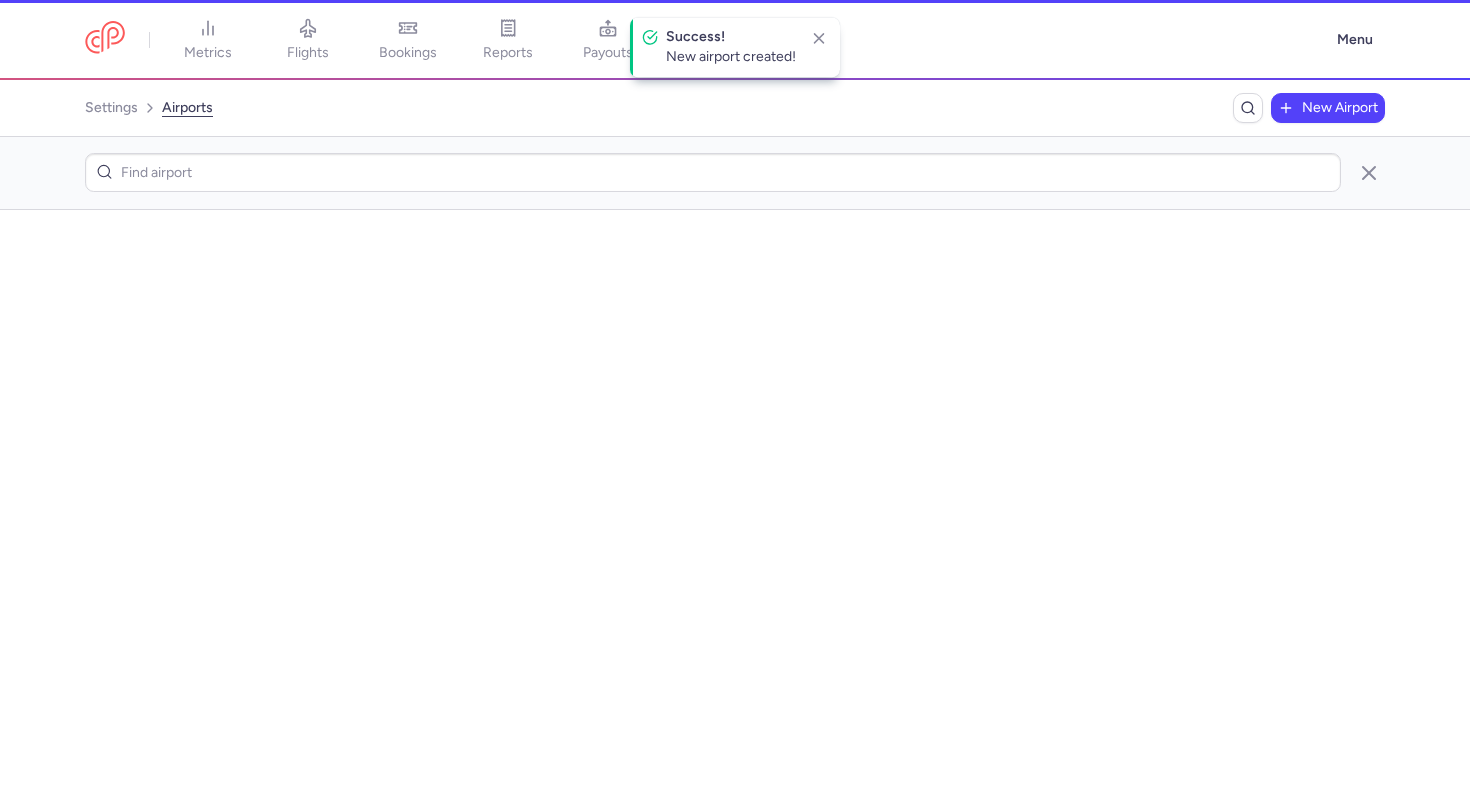 scroll, scrollTop: 0, scrollLeft: 0, axis: both 